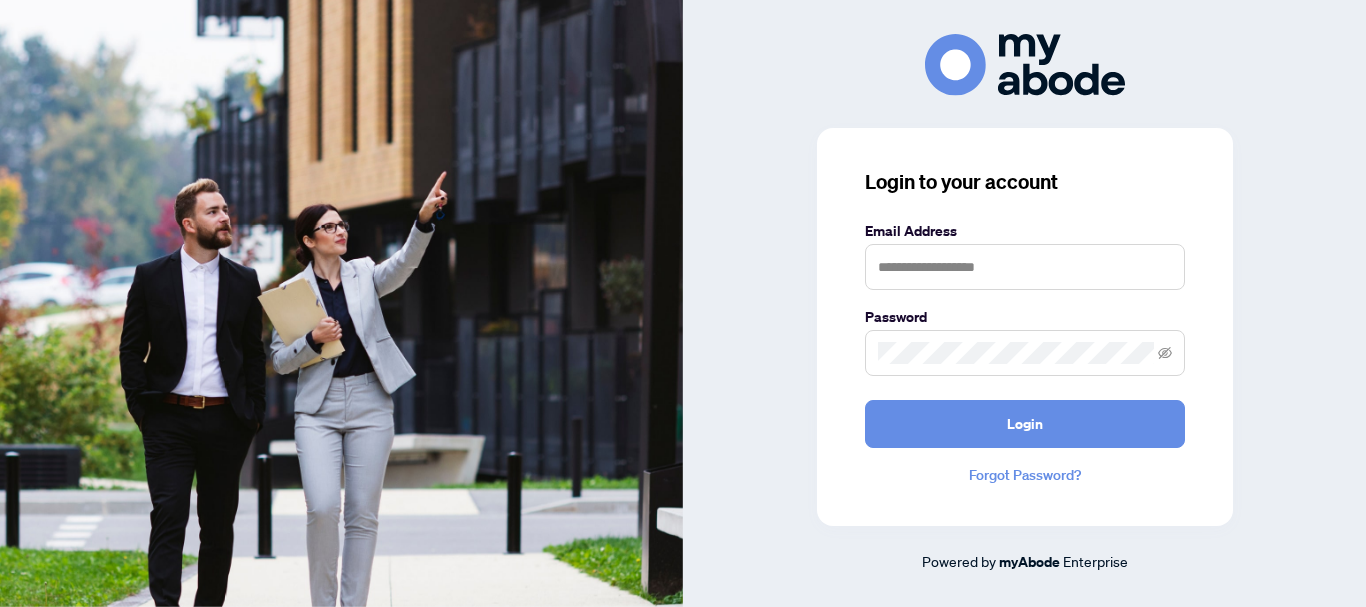 scroll, scrollTop: 0, scrollLeft: 0, axis: both 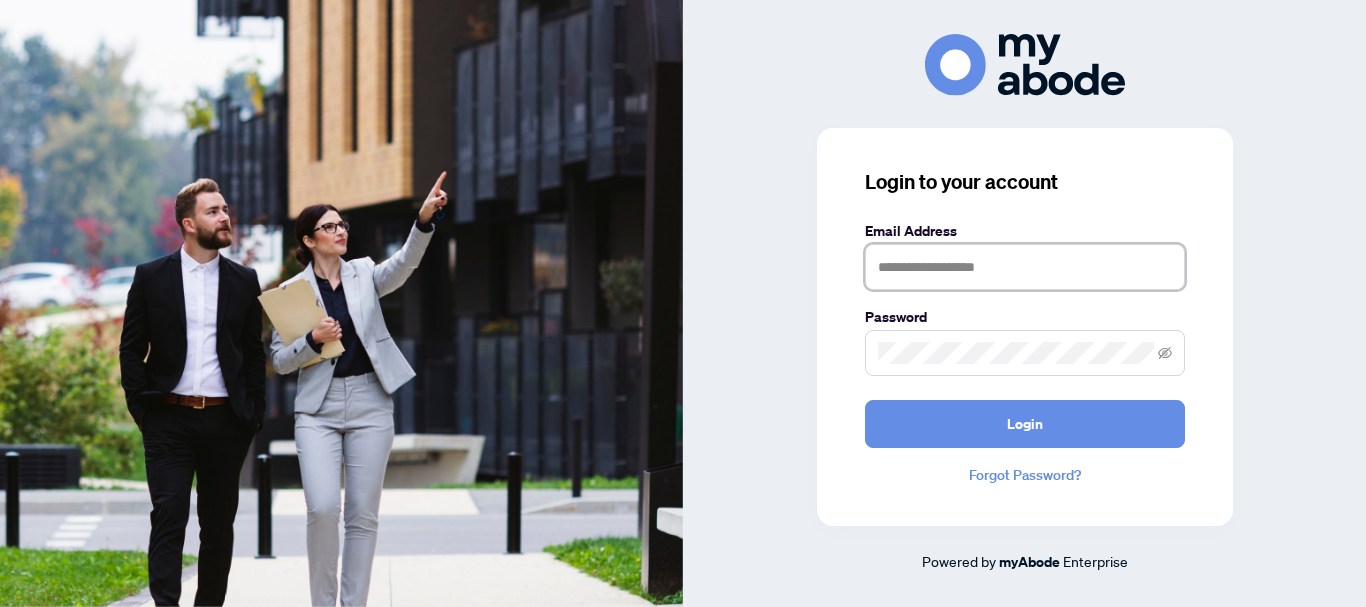 click at bounding box center (1025, 267) 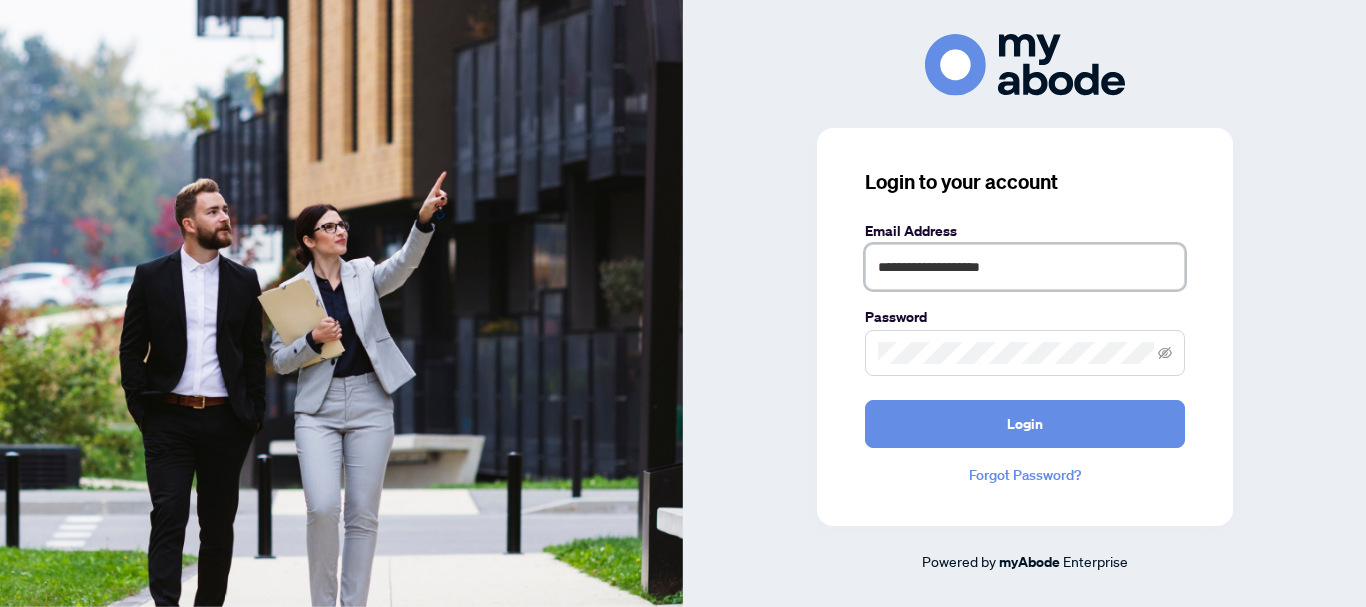 type on "**********" 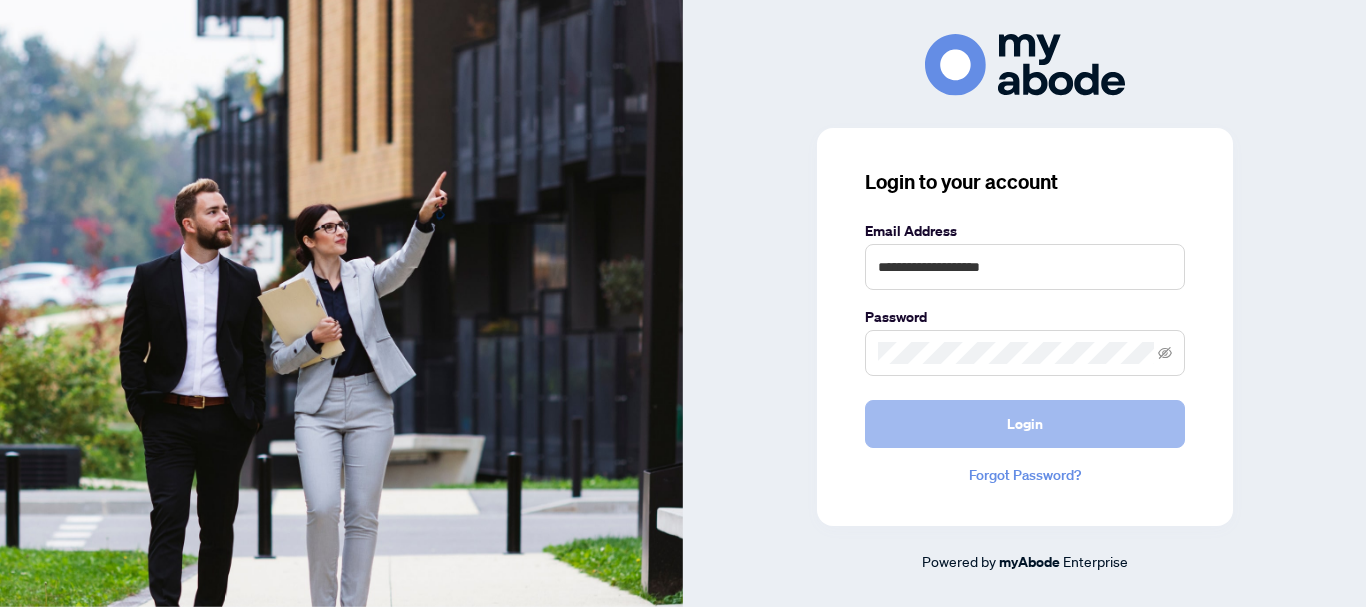 click on "Login" at bounding box center [1025, 424] 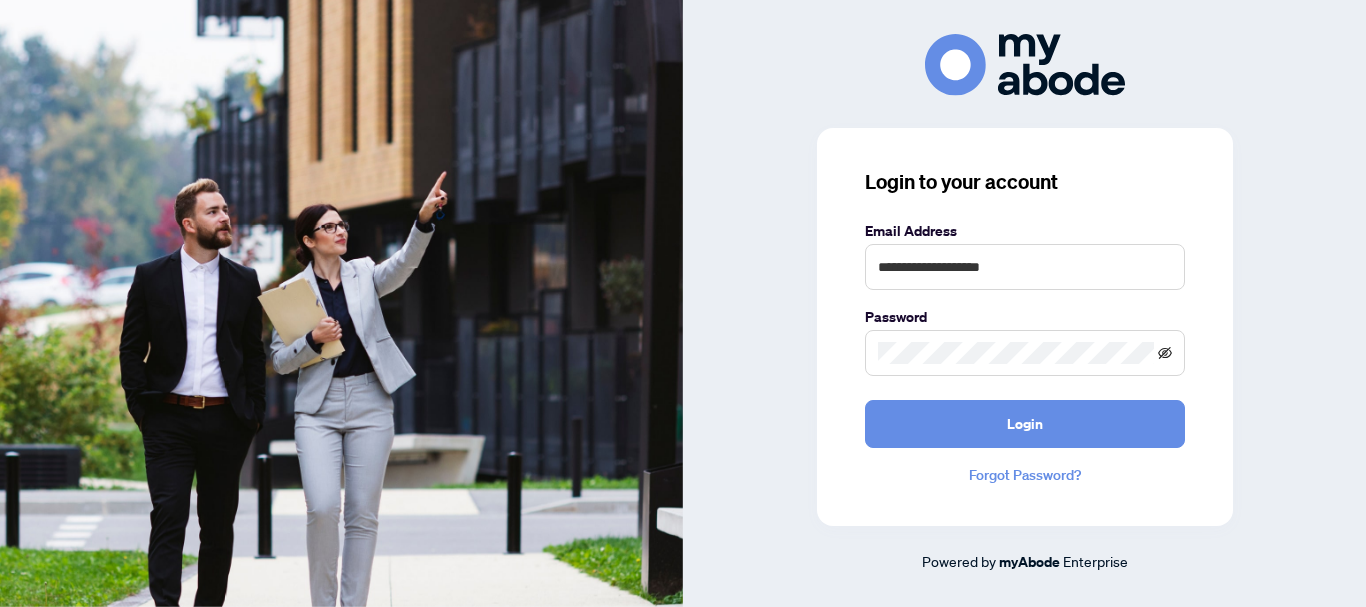 click 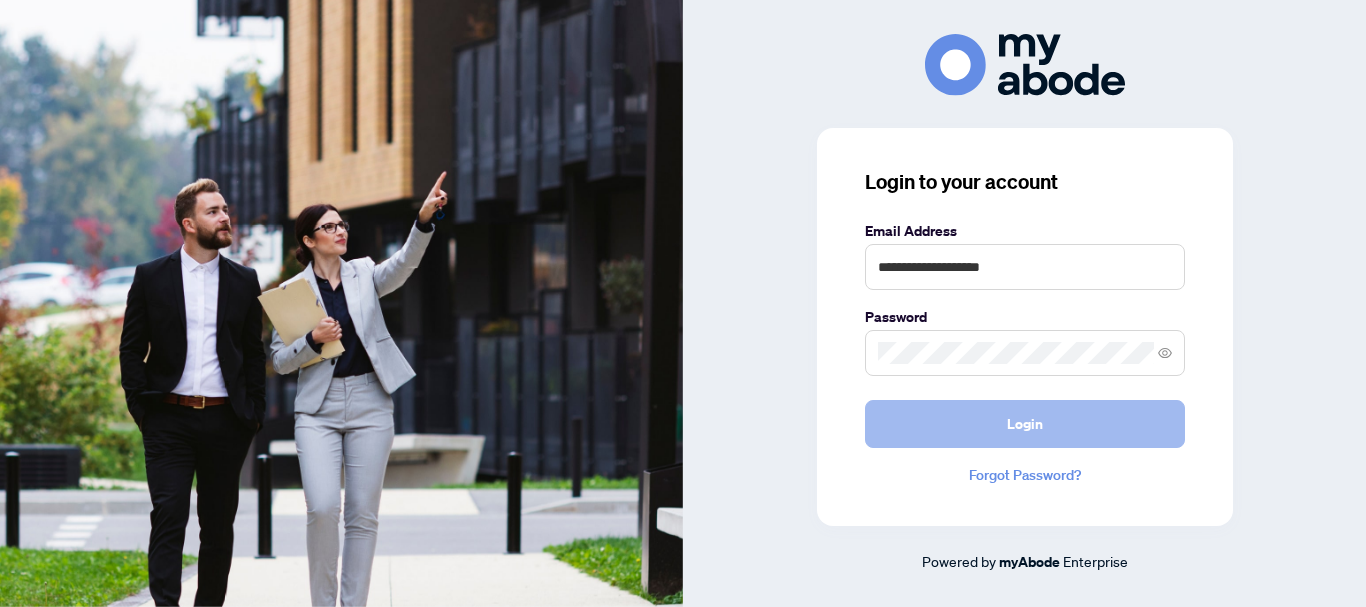 click on "Login" at bounding box center [1025, 424] 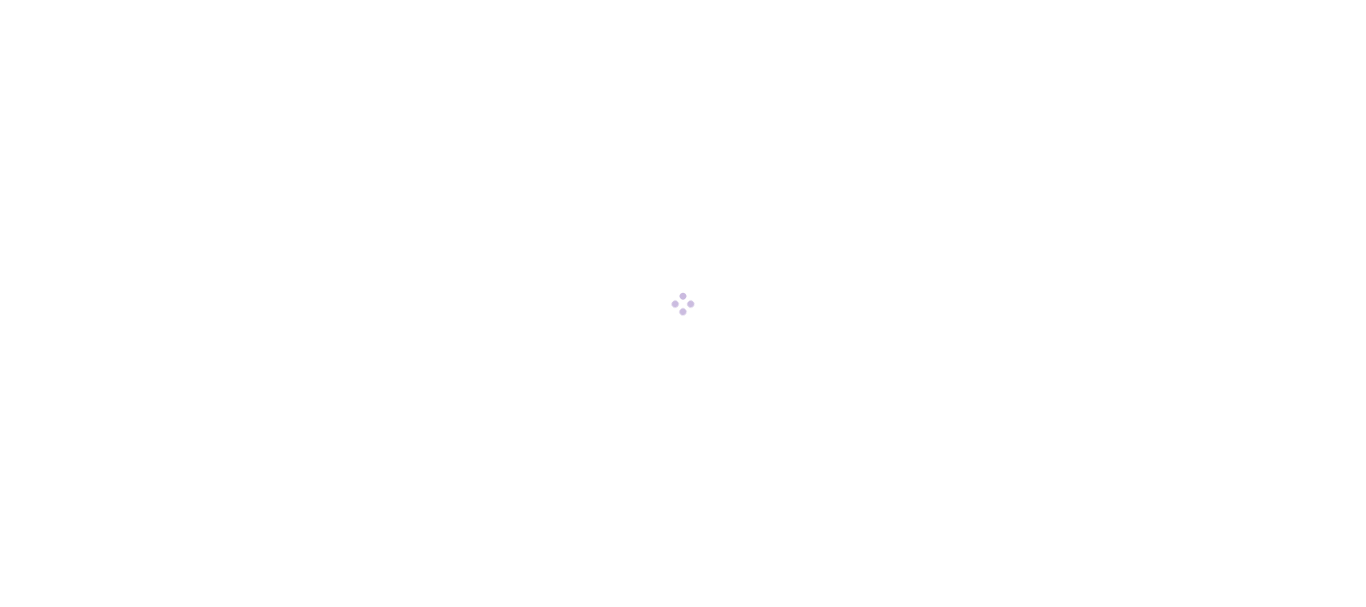 scroll, scrollTop: 0, scrollLeft: 0, axis: both 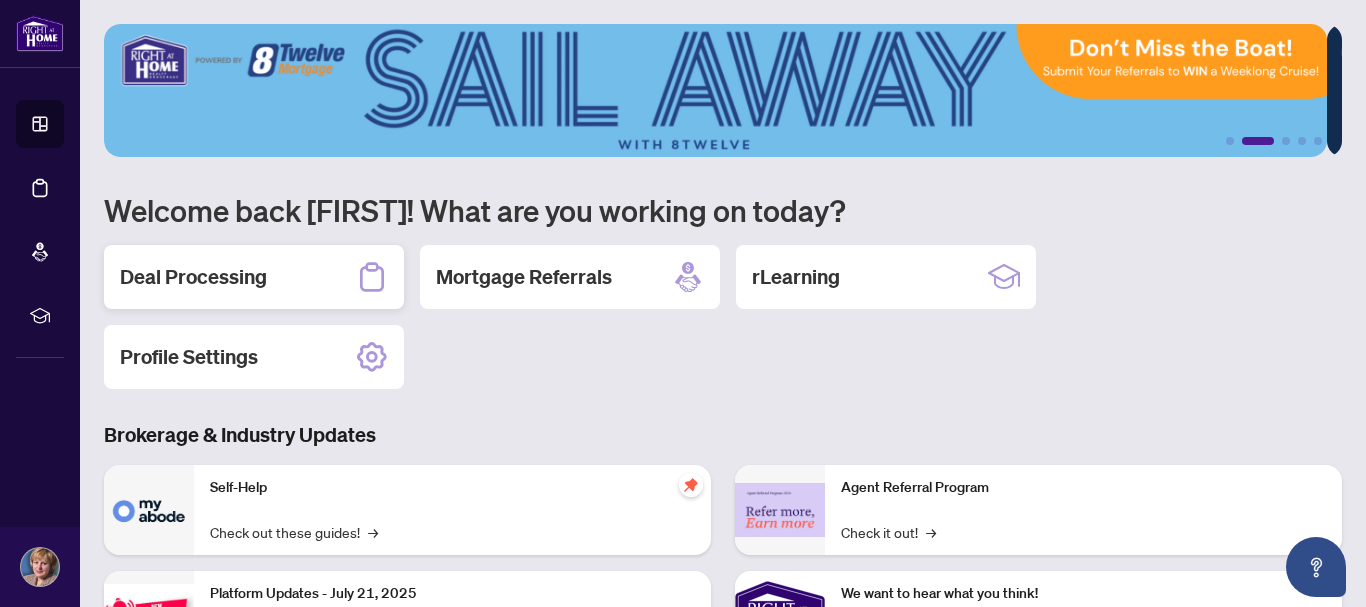 click on "Deal Processing" at bounding box center (193, 277) 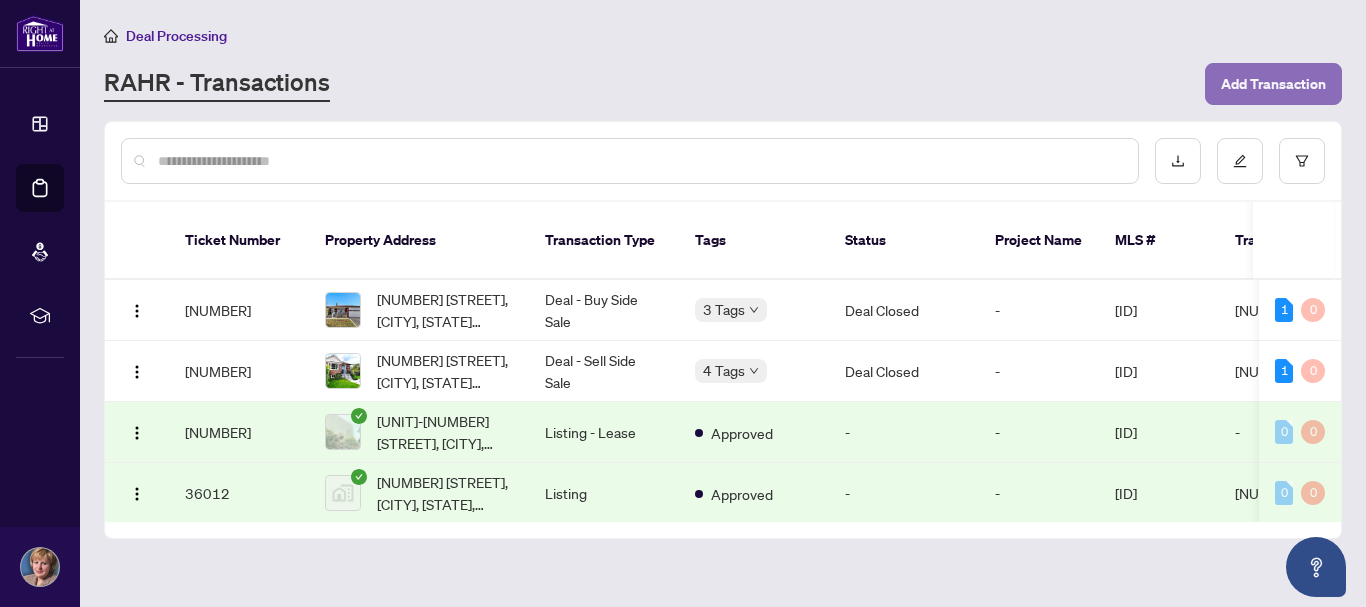 click on "Add Transaction" at bounding box center (1273, 84) 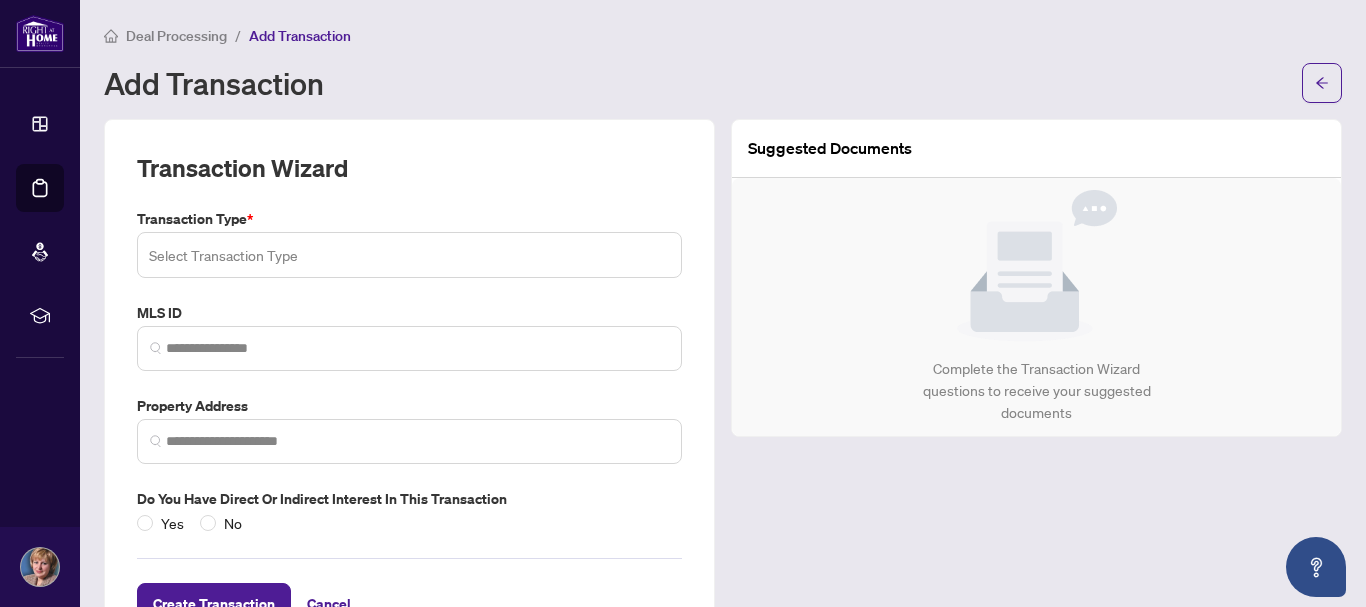 click at bounding box center [409, 255] 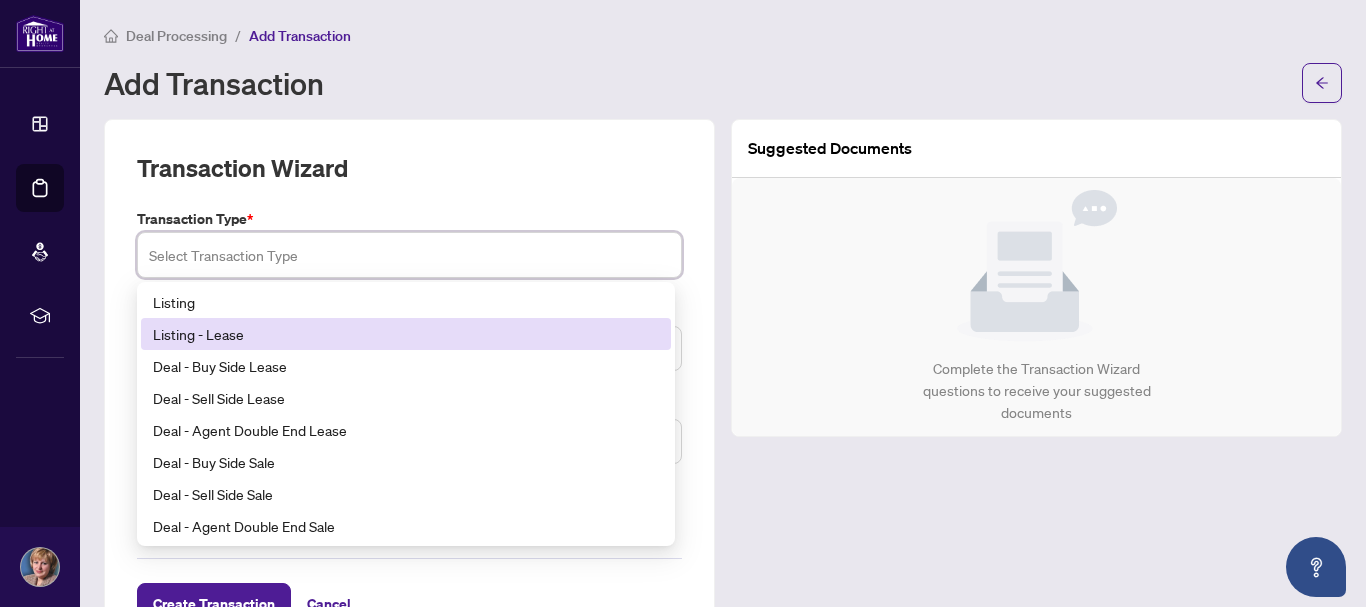 click on "Listing - Lease" at bounding box center [406, 334] 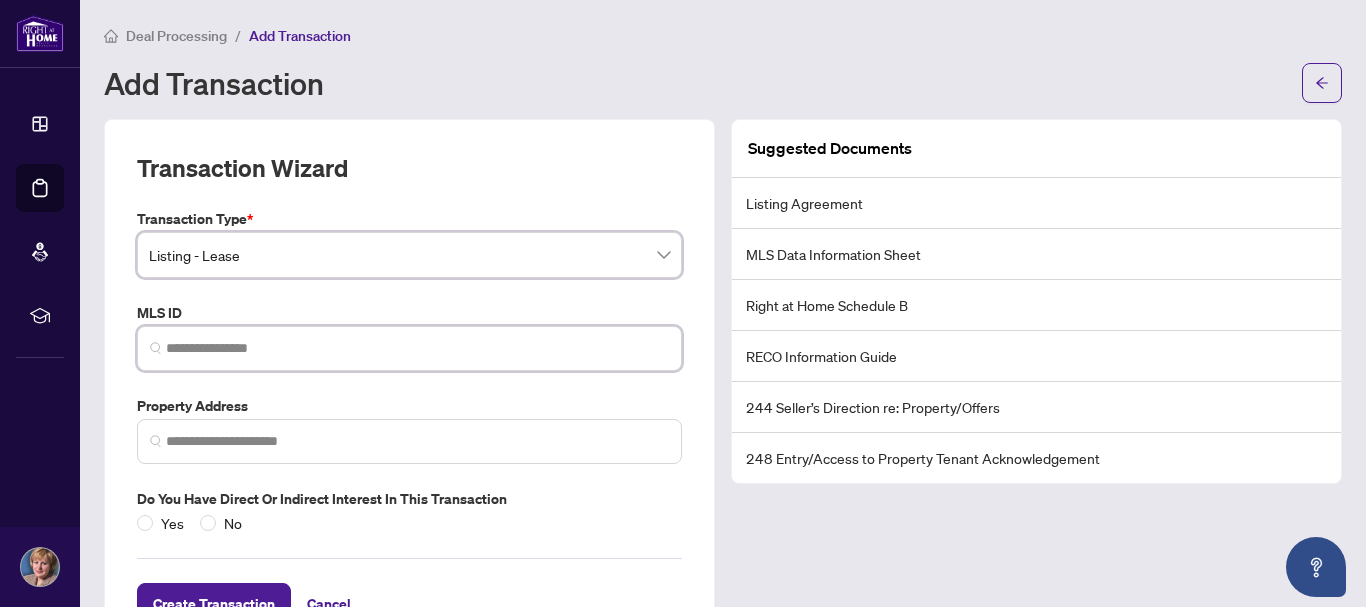 click at bounding box center (417, 348) 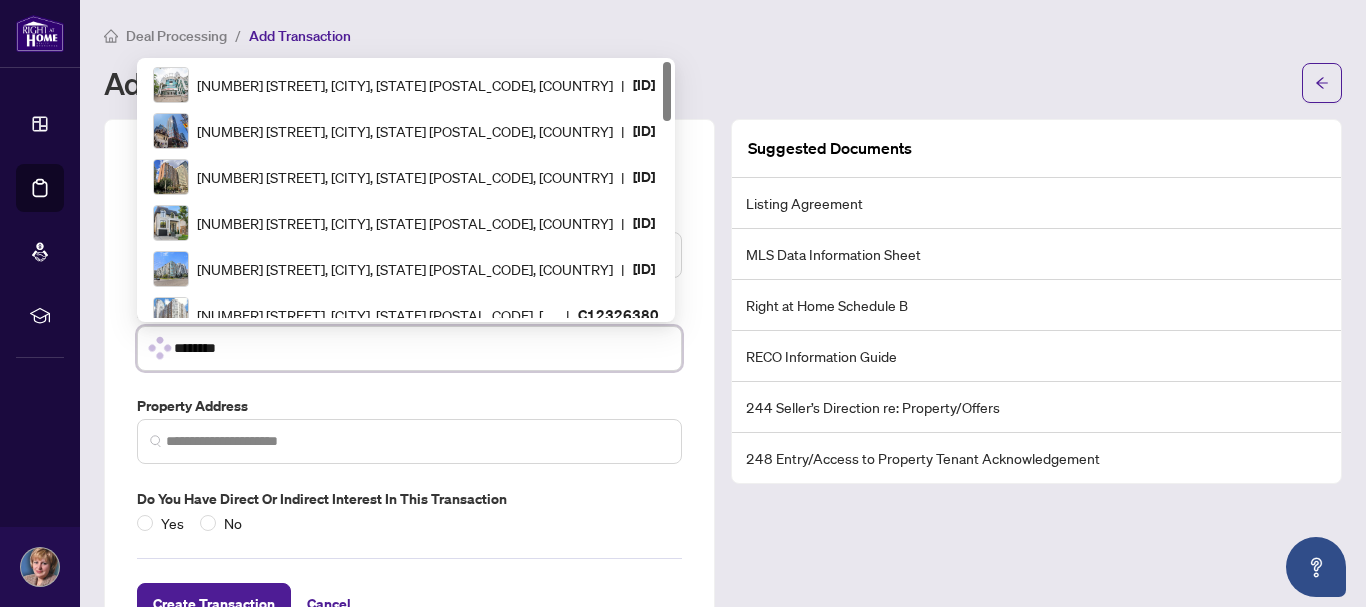 type on "*********" 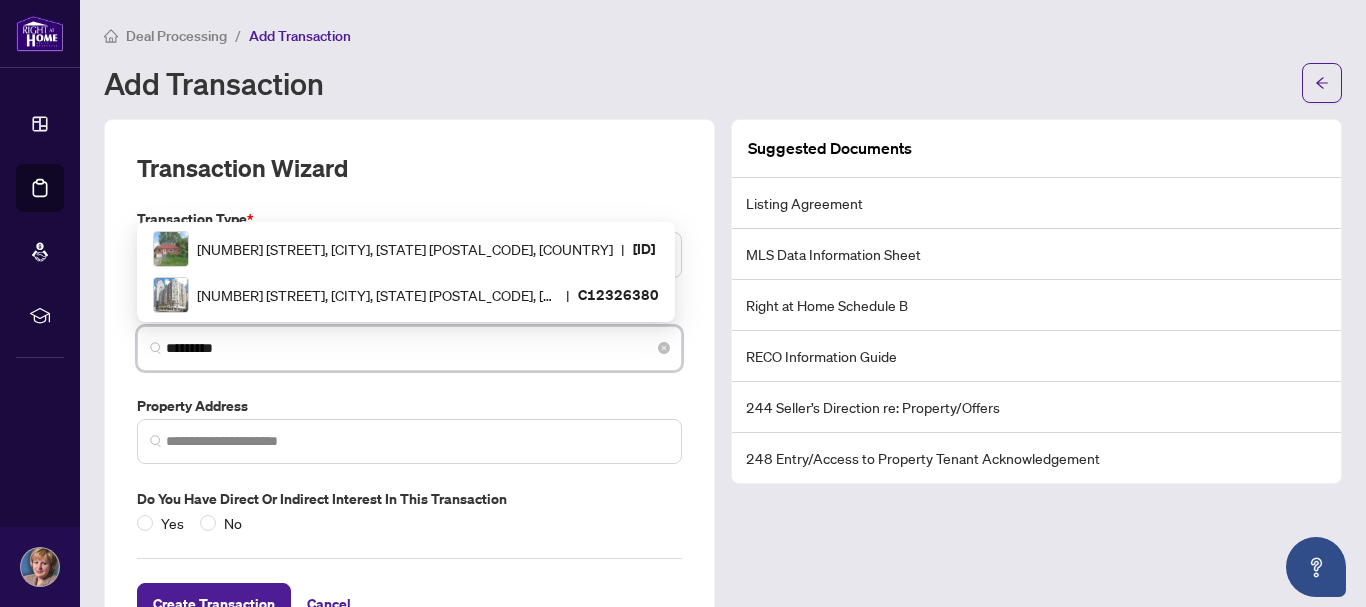 scroll, scrollTop: 0, scrollLeft: 0, axis: both 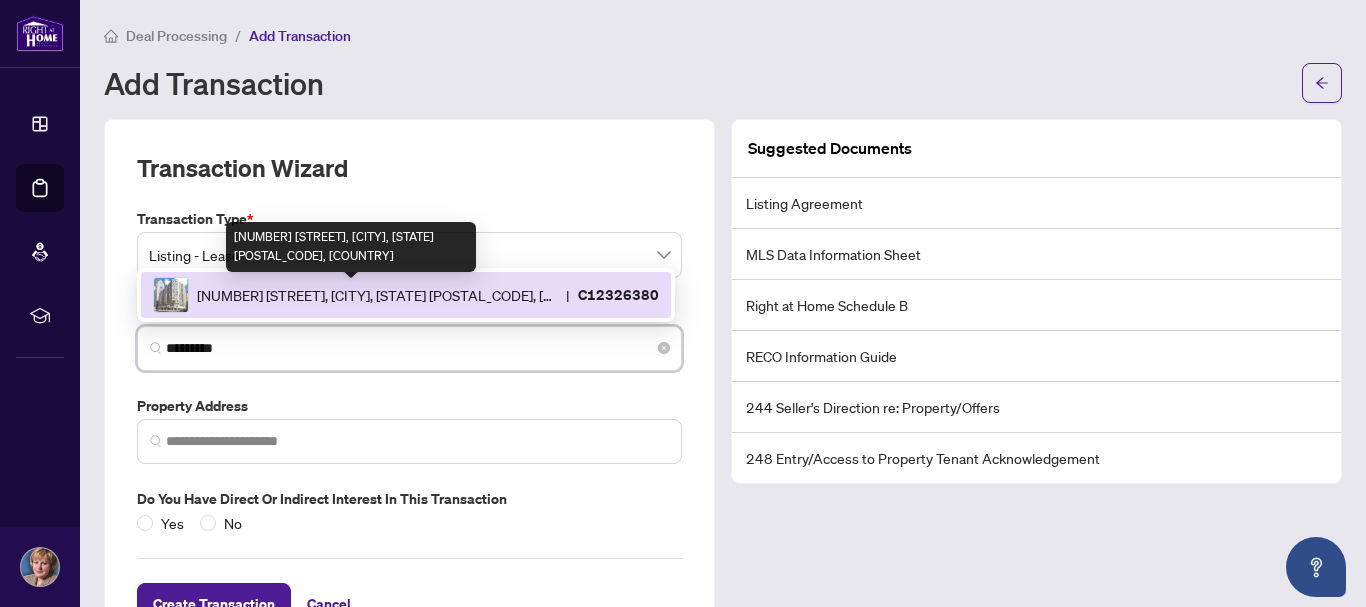 click on "[NUMBER] [STREET], [CITY], [STATE] [POSTAL_CODE], [COUNTRY]" at bounding box center (377, 295) 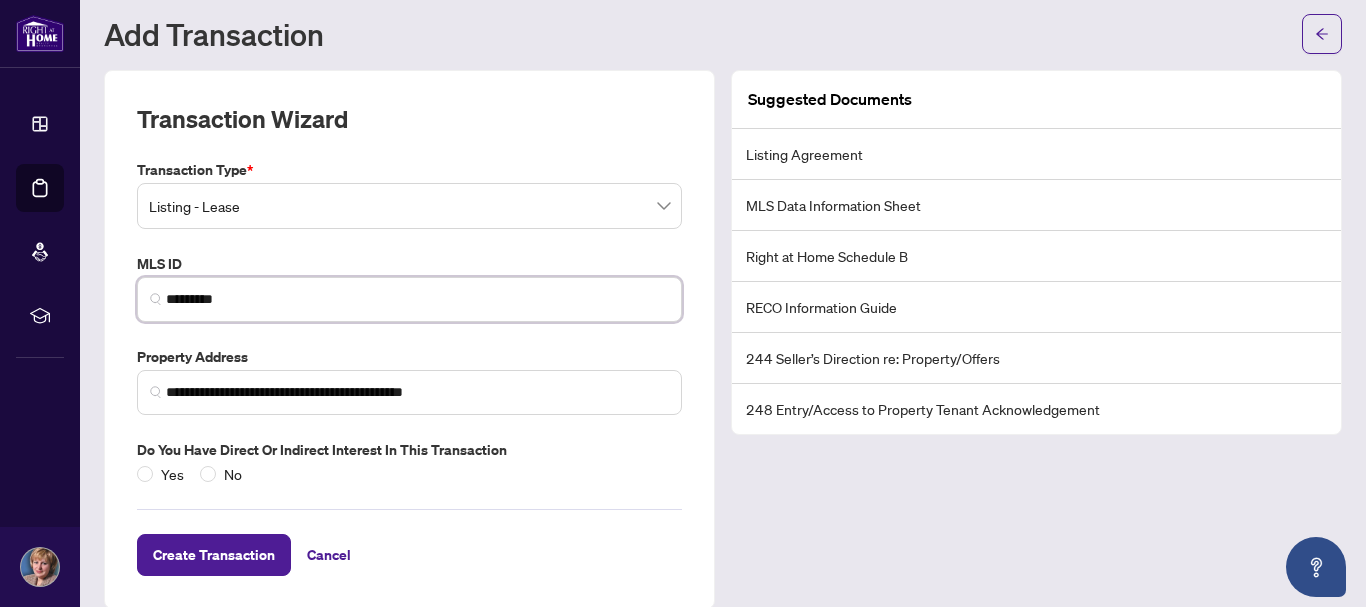 scroll, scrollTop: 75, scrollLeft: 0, axis: vertical 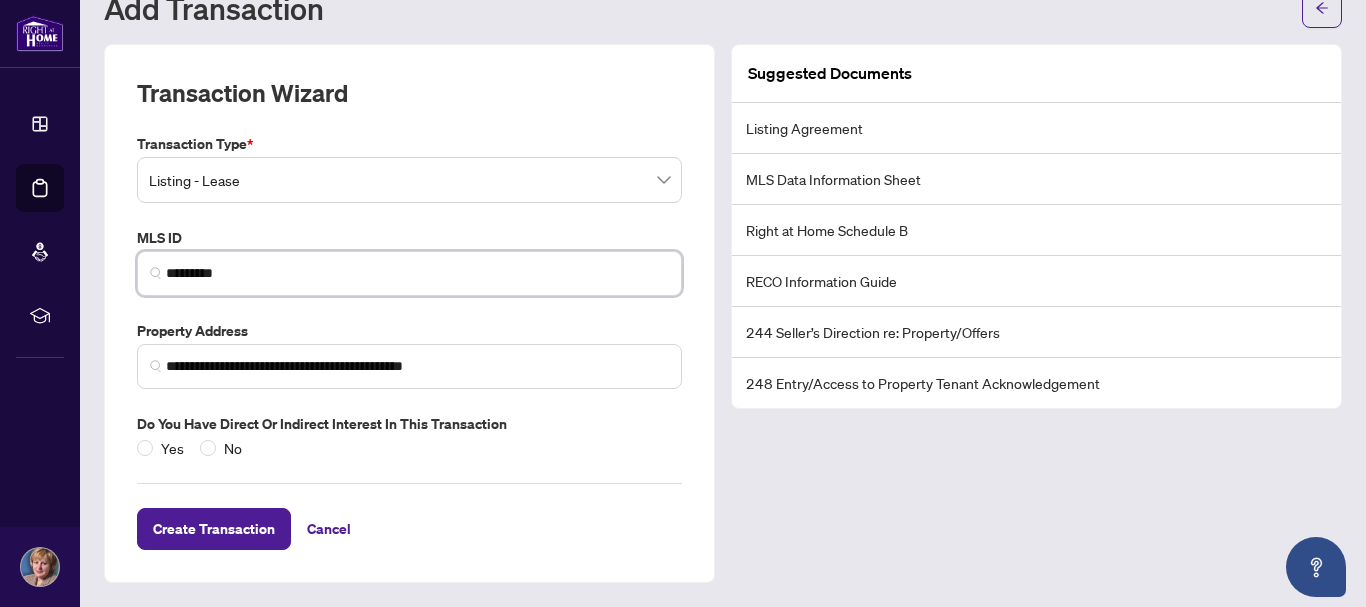 type on "*********" 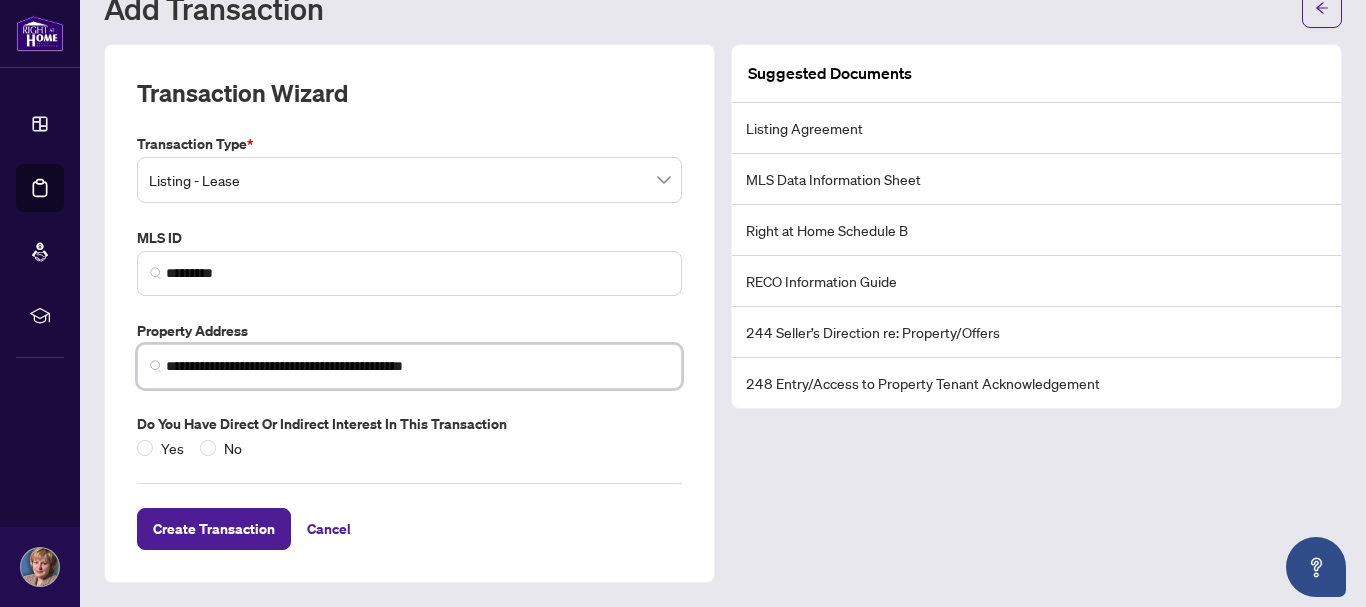 click on "**********" at bounding box center [417, 366] 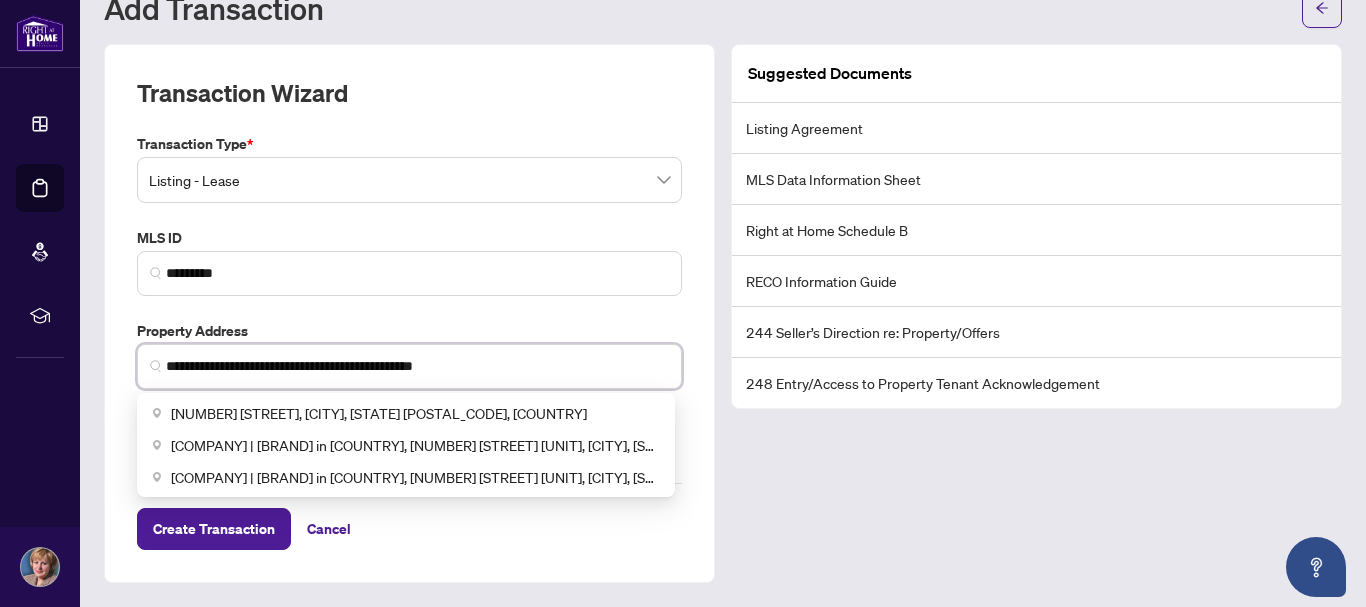 click on "**********" at bounding box center (417, 366) 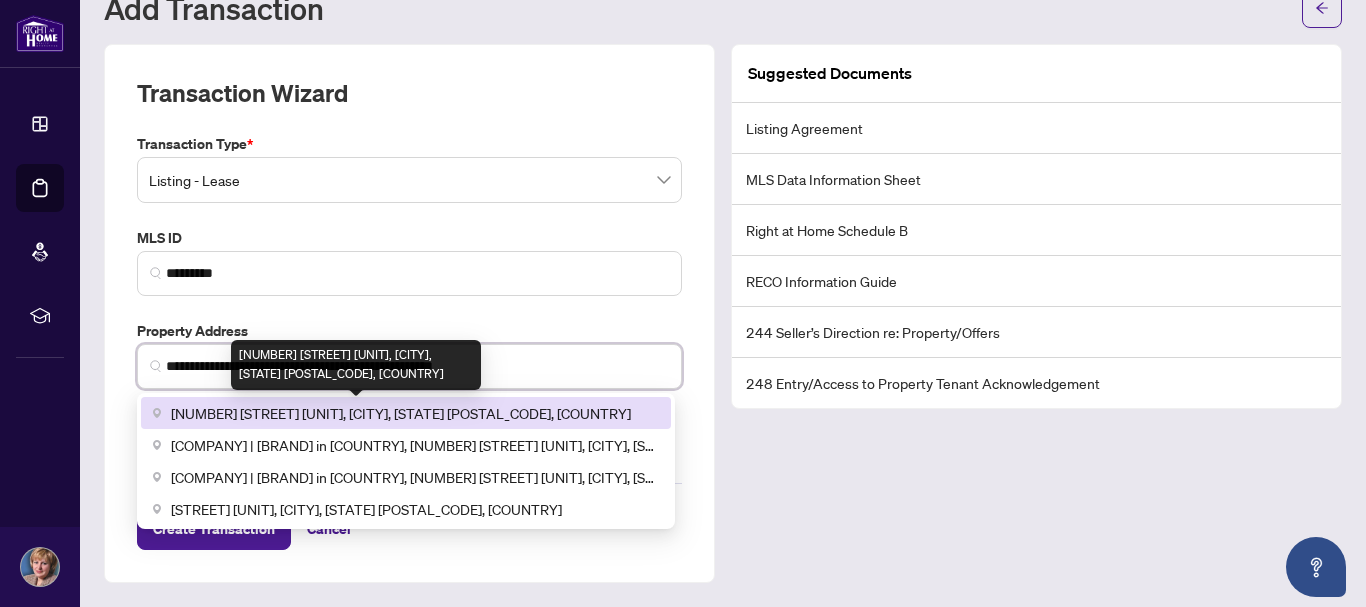 click on "[NUMBER] [STREET] [UNIT], [CITY], [STATE] [POSTAL_CODE], [COUNTRY]" at bounding box center (401, 413) 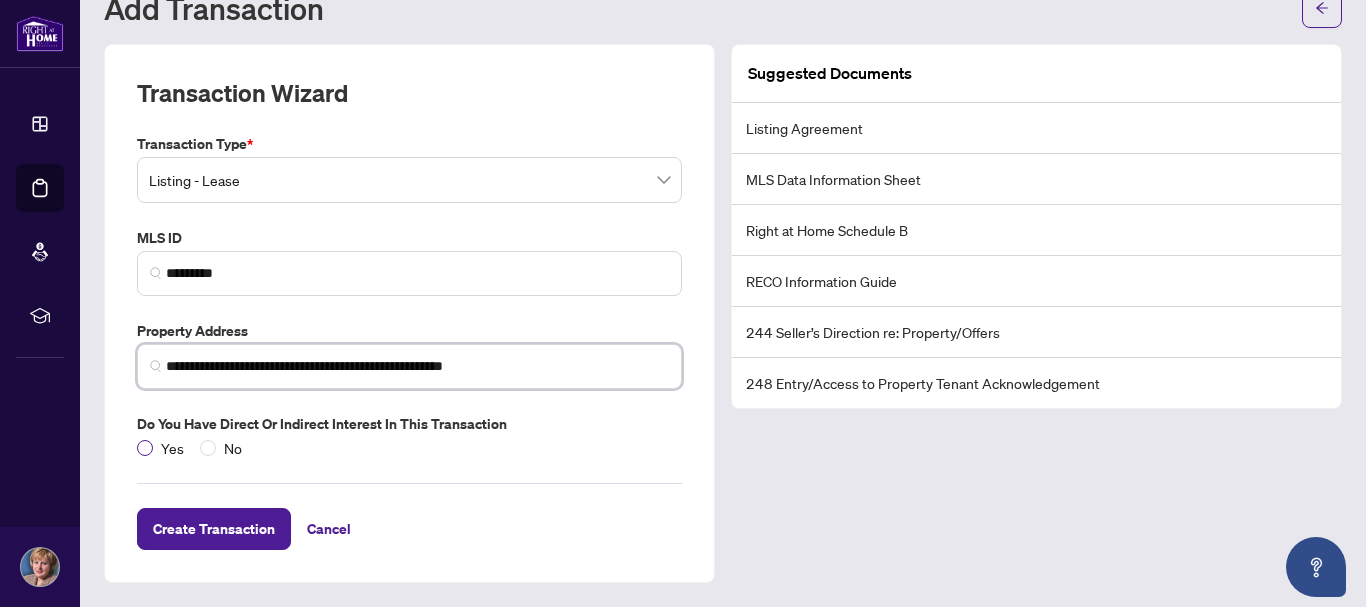 type on "**********" 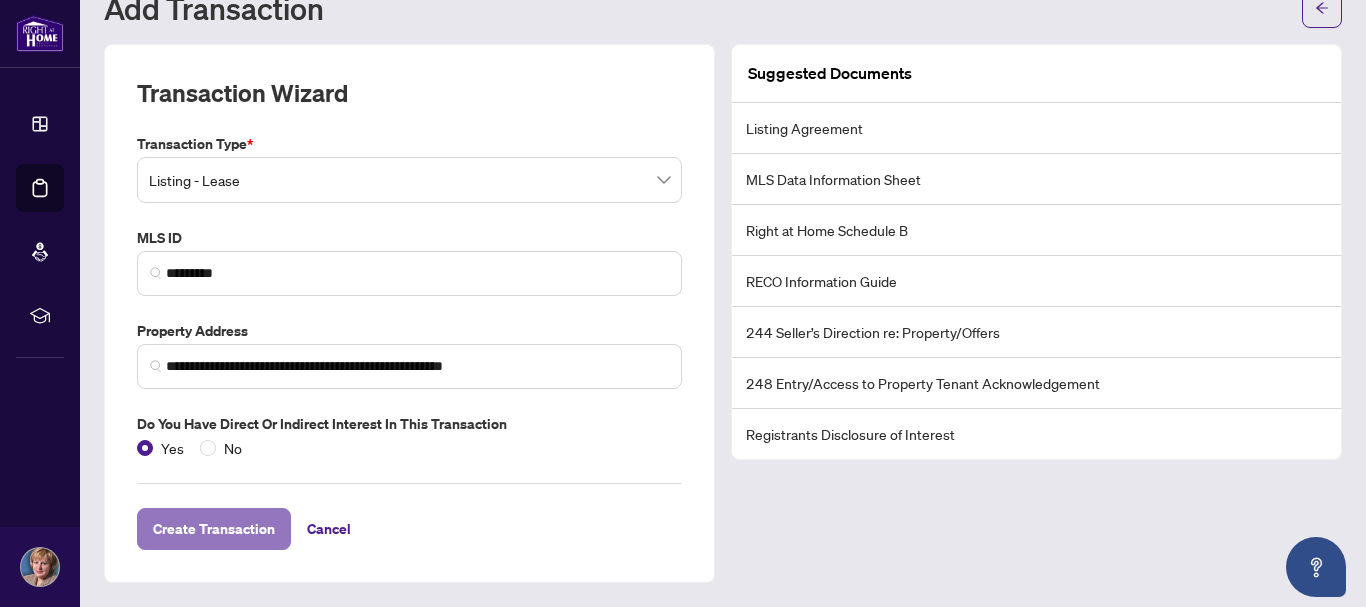 click on "Create Transaction" at bounding box center (214, 529) 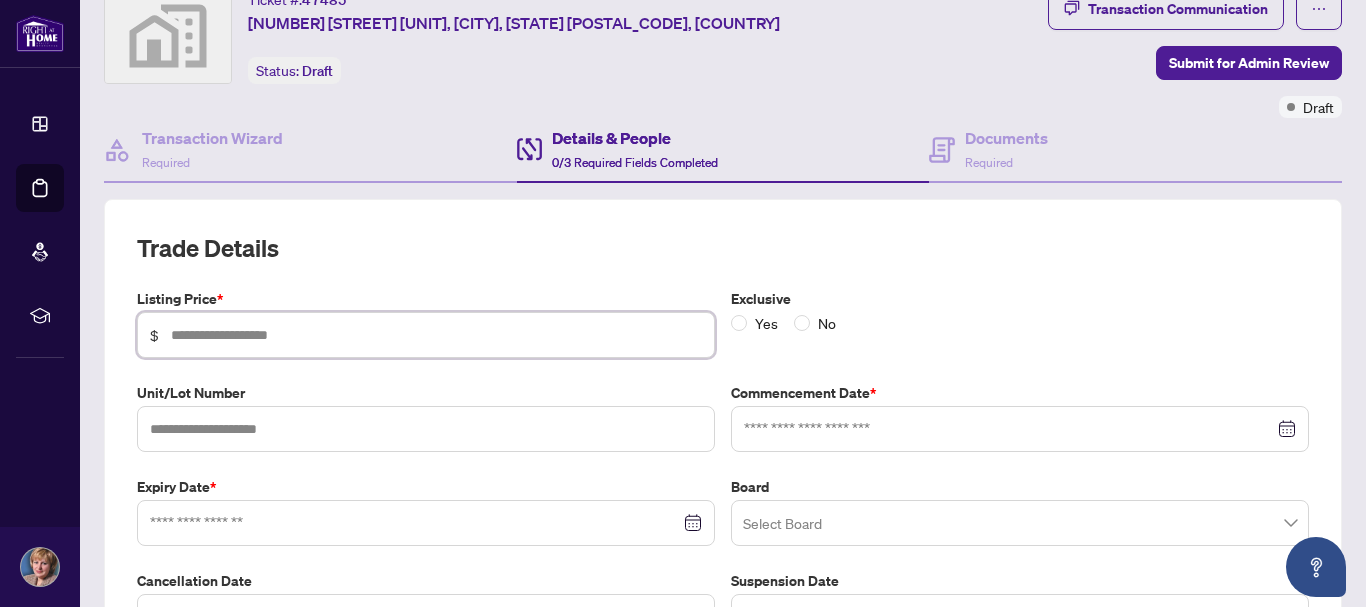 click at bounding box center [436, 335] 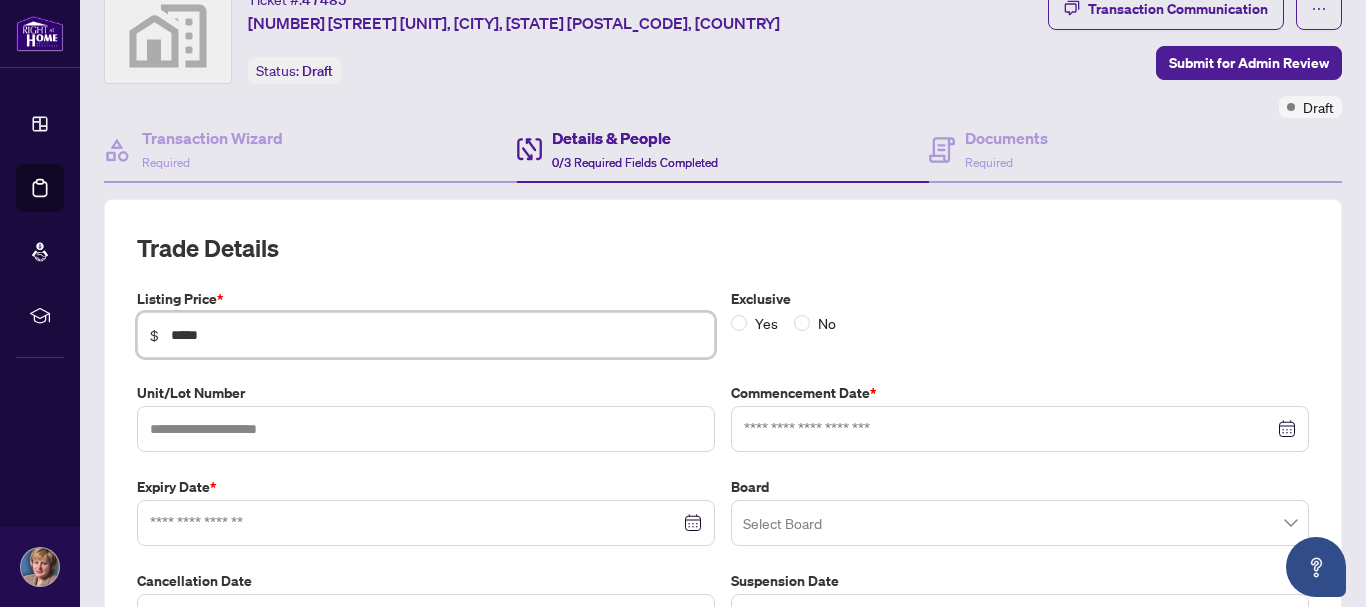 type on "*****" 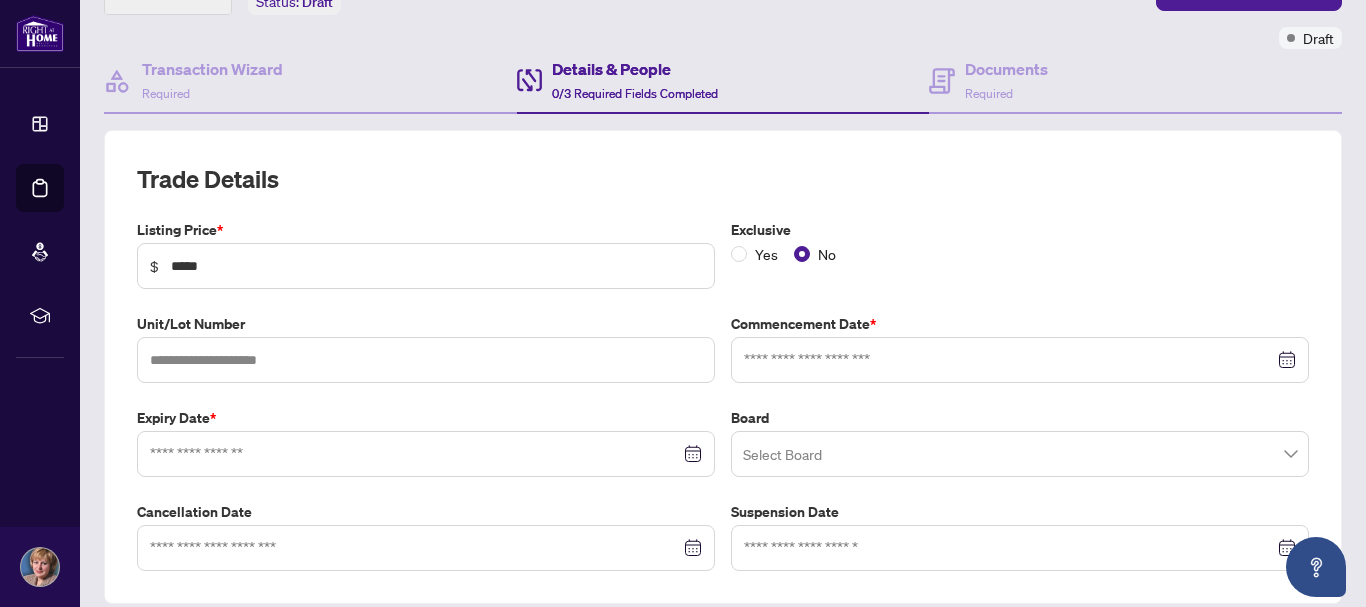 scroll, scrollTop: 175, scrollLeft: 0, axis: vertical 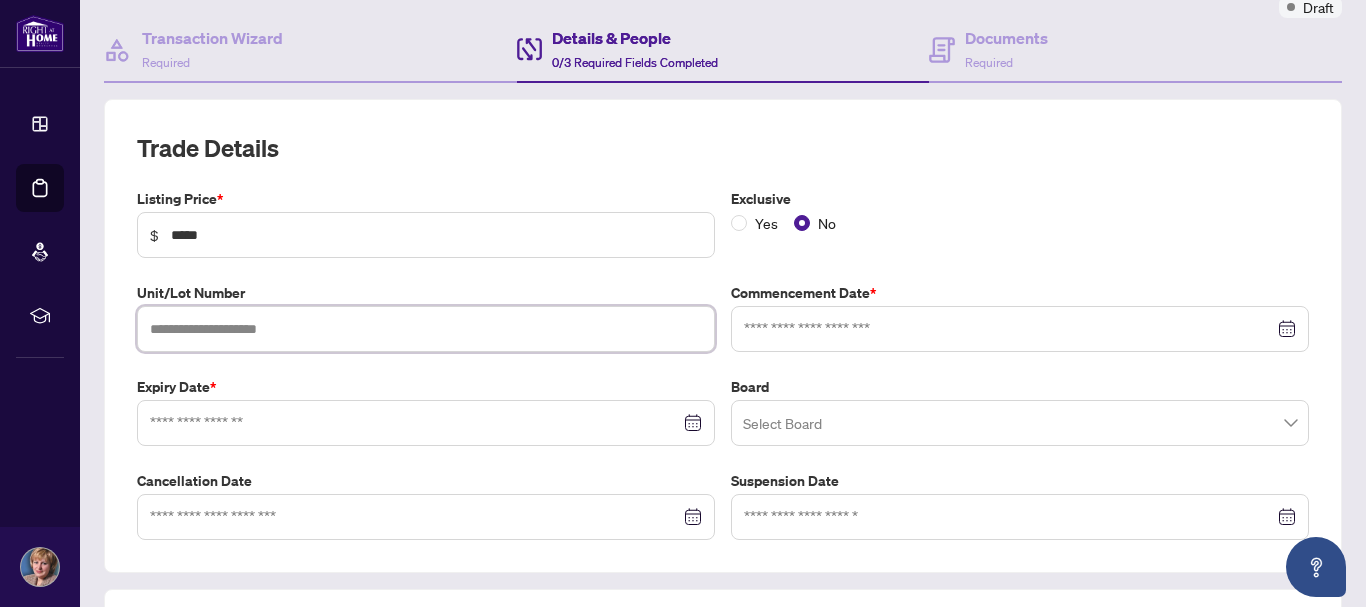 click at bounding box center (426, 329) 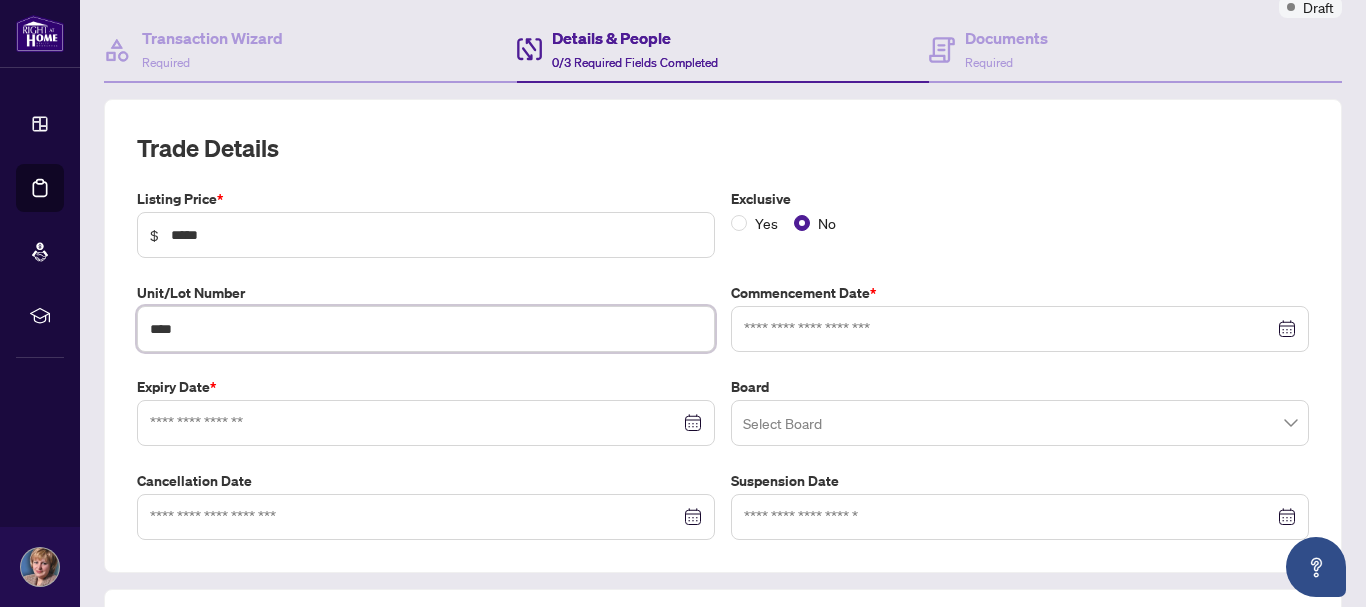 click at bounding box center [1020, 329] 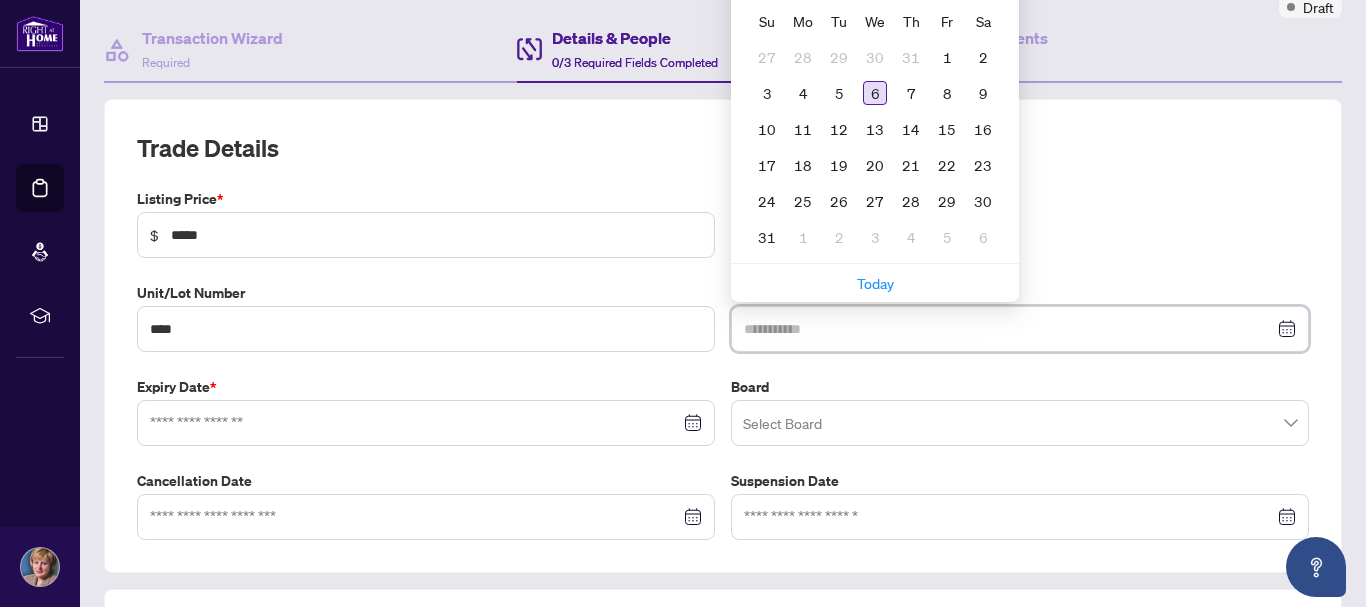 type on "**********" 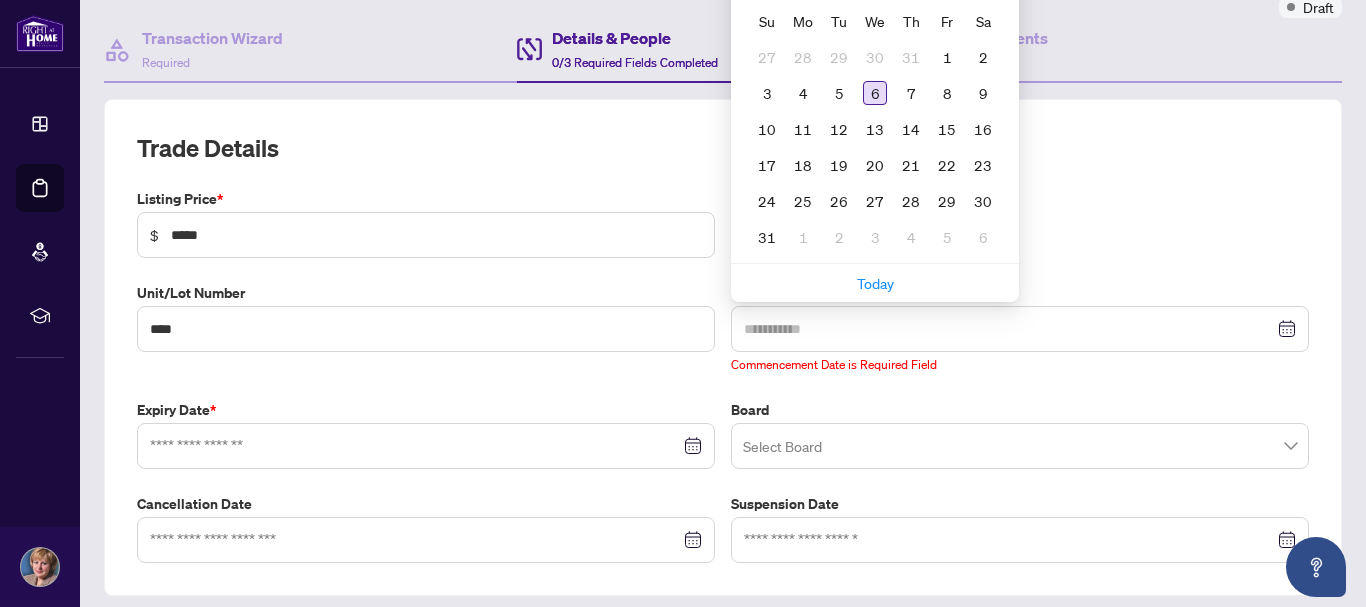 click on "6" at bounding box center (875, 93) 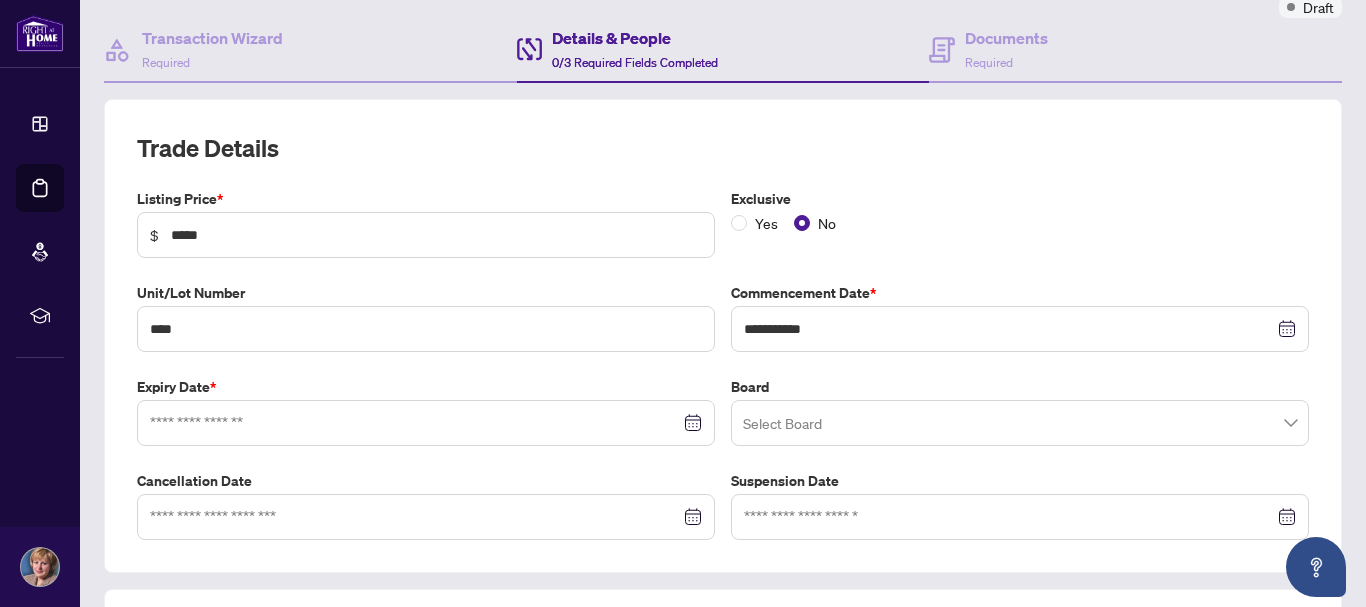click at bounding box center (426, 423) 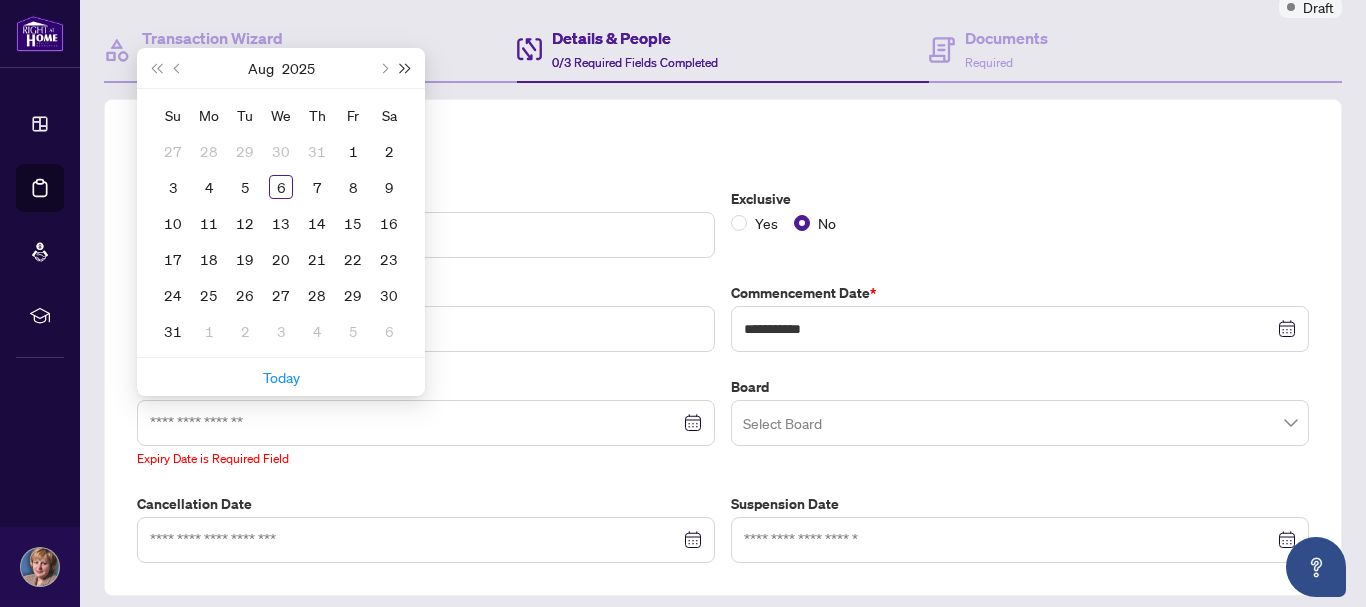 click at bounding box center [406, 68] 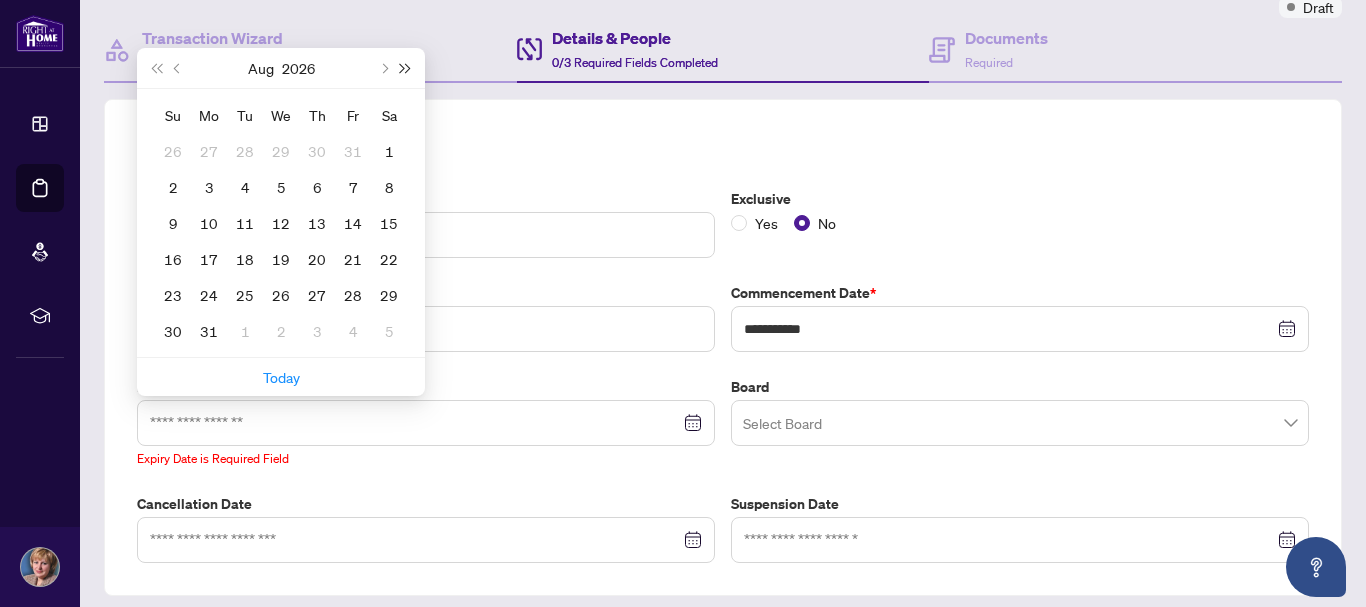 click at bounding box center [406, 68] 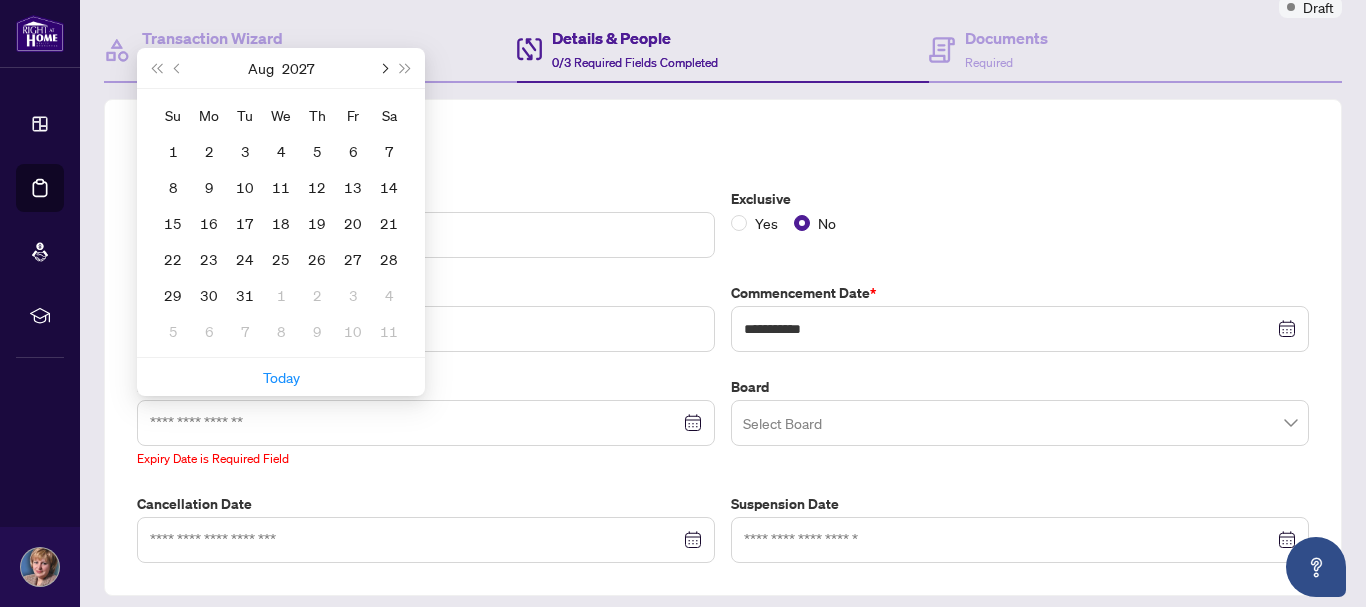 click at bounding box center [383, 68] 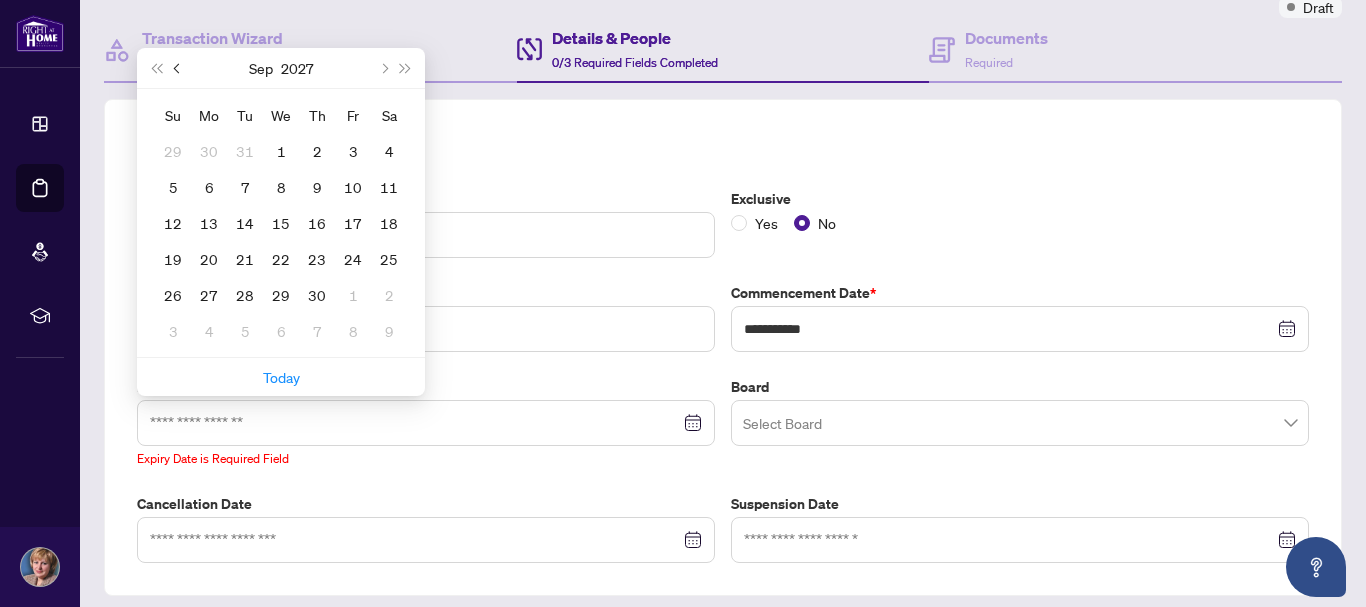 click at bounding box center [179, 68] 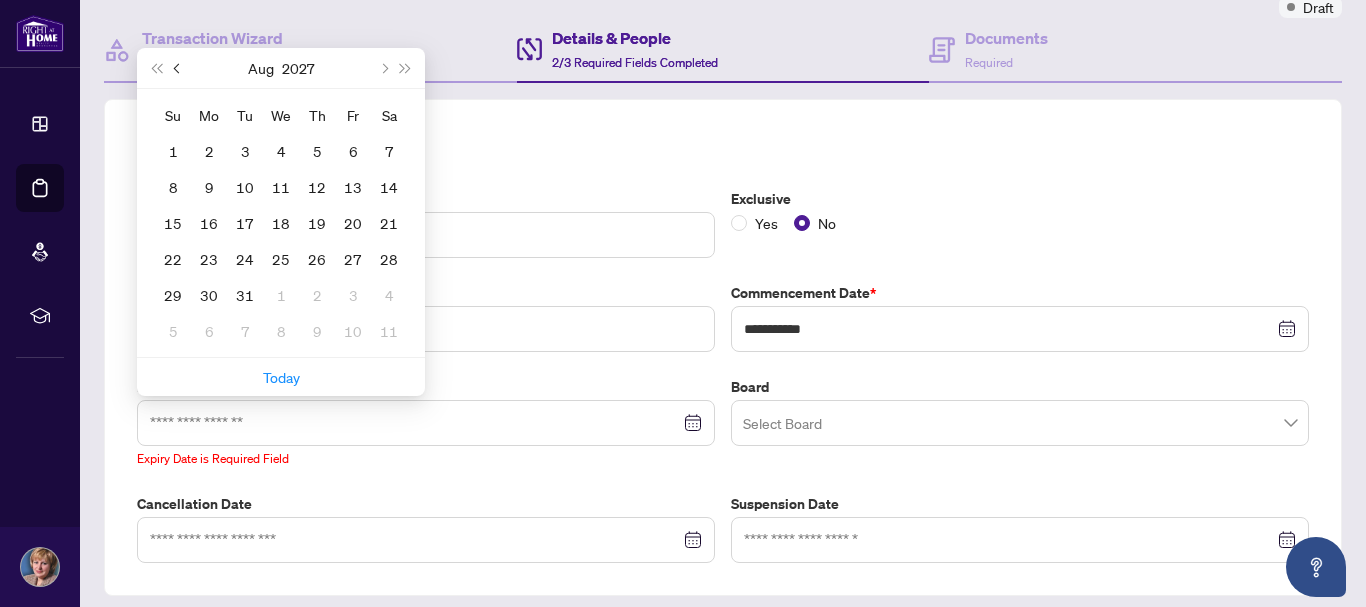 click at bounding box center (179, 68) 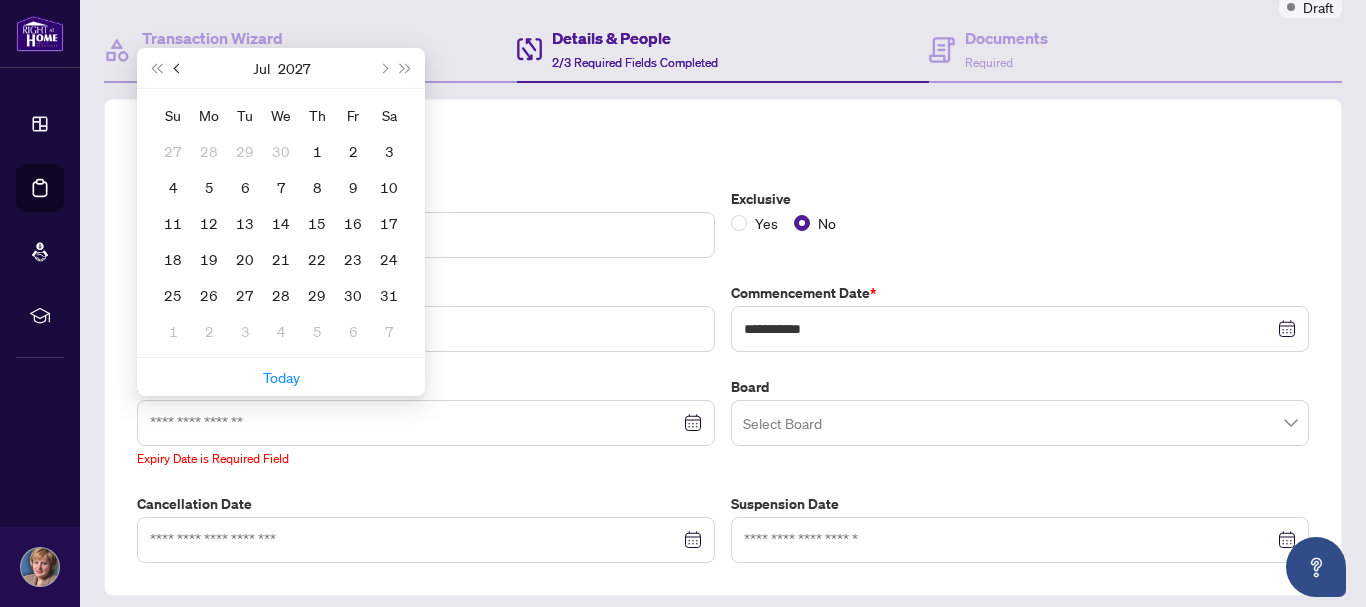 click at bounding box center [179, 68] 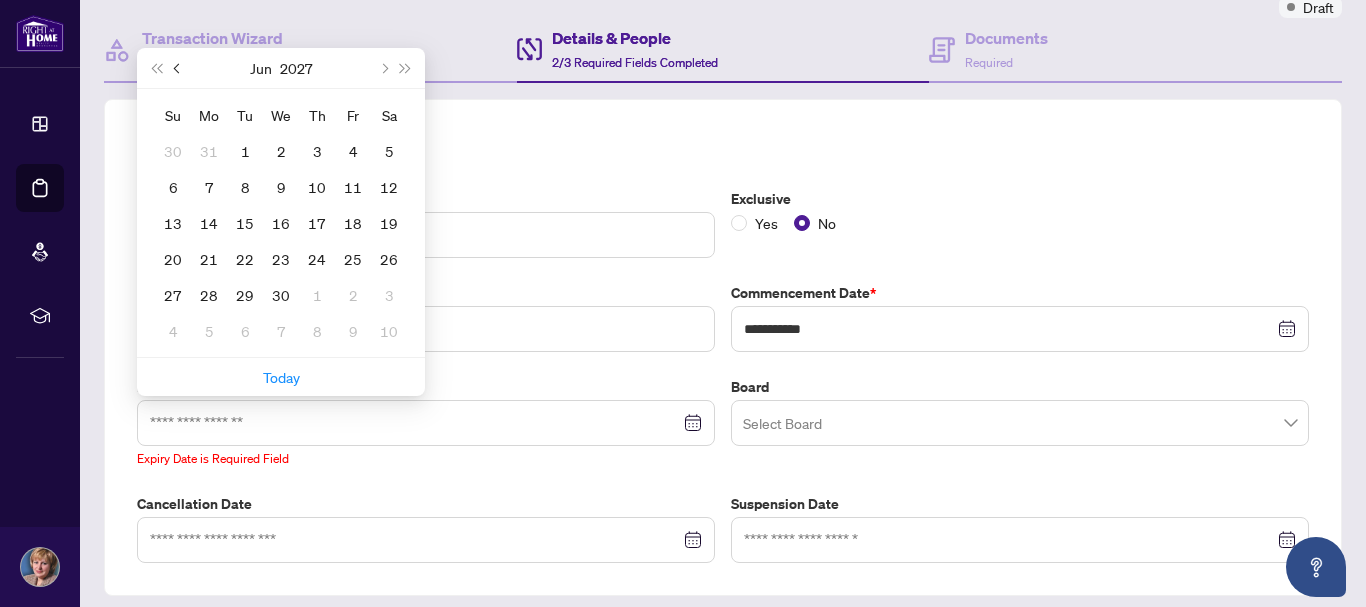 click at bounding box center (179, 68) 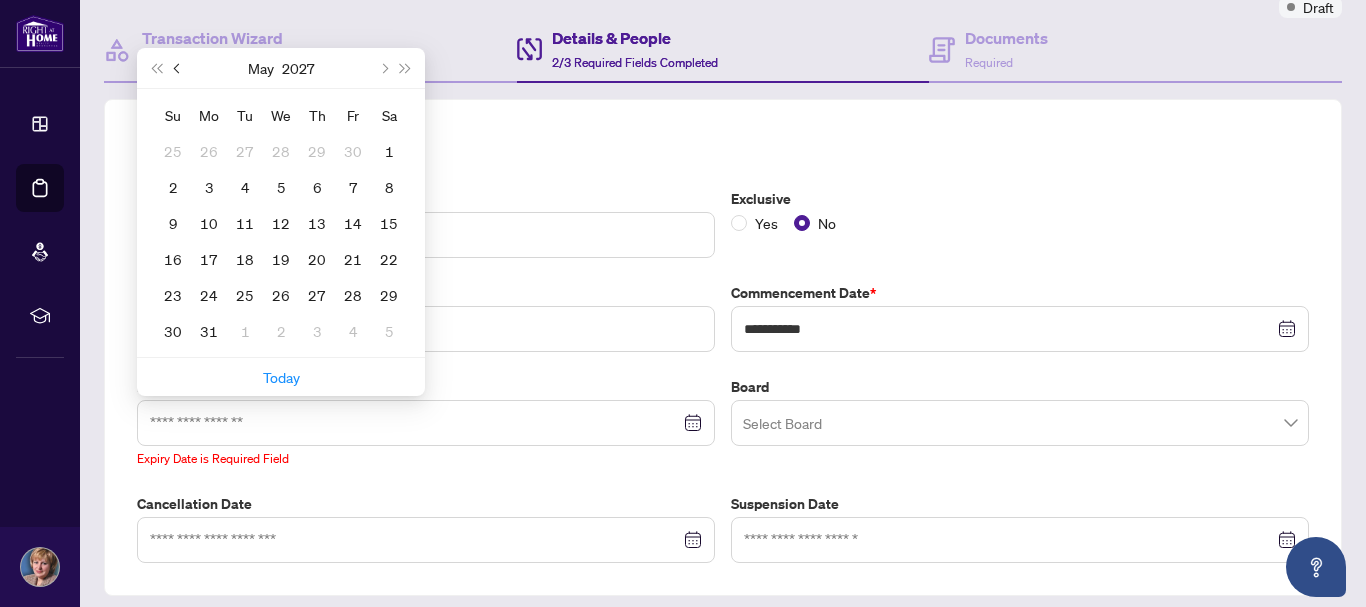 click at bounding box center [179, 68] 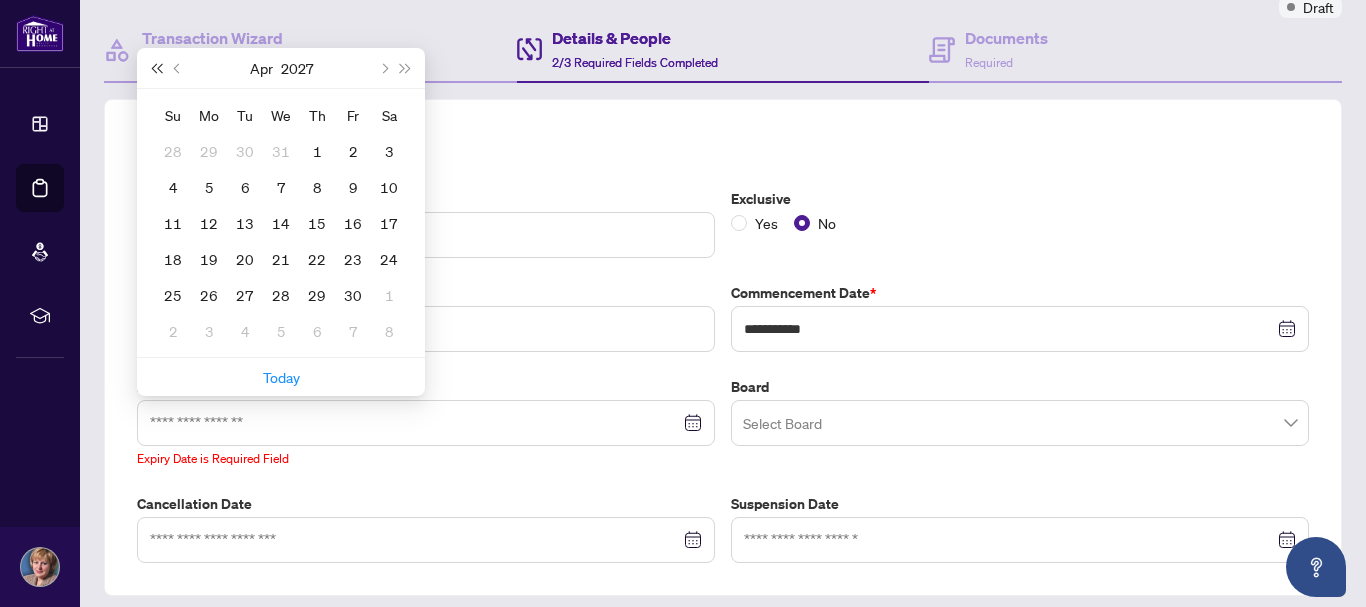 click at bounding box center (156, 68) 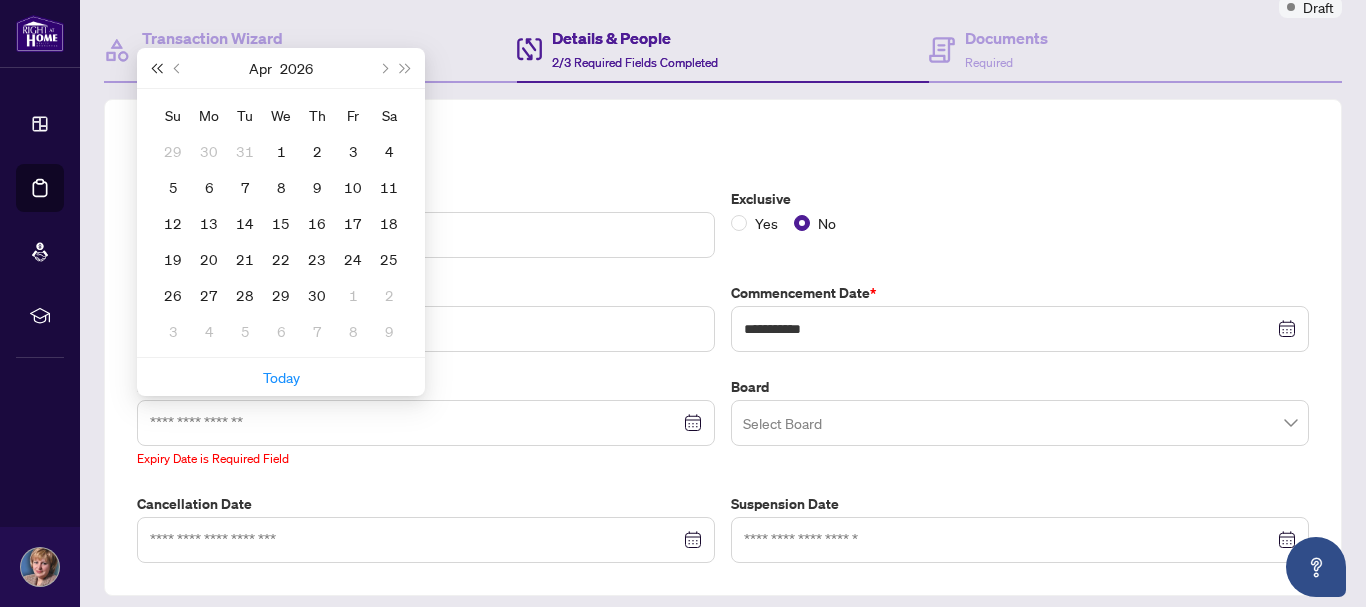 click at bounding box center (156, 68) 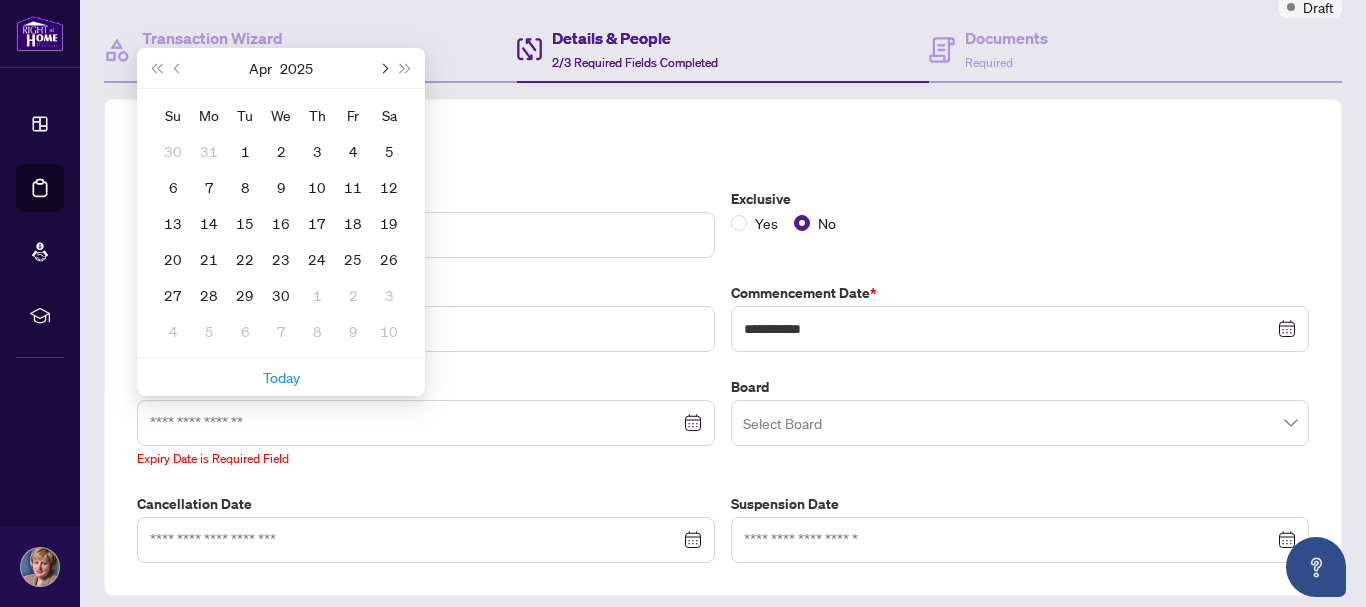 click at bounding box center (383, 68) 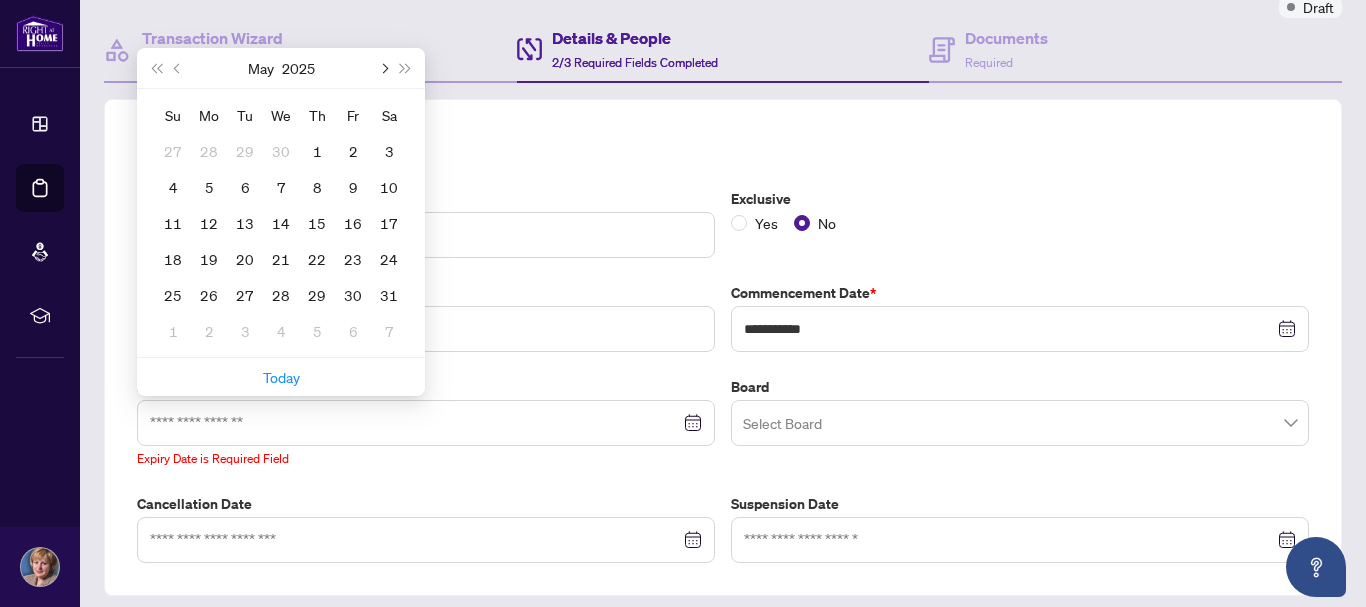 click at bounding box center (383, 68) 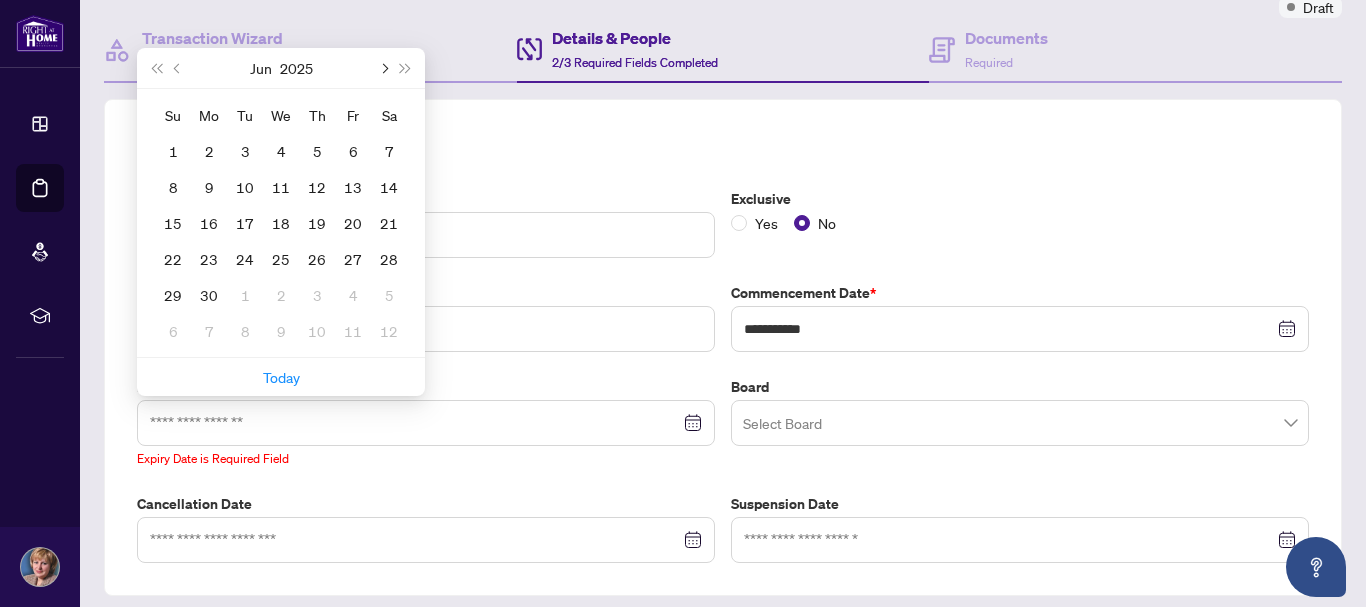 click at bounding box center [383, 68] 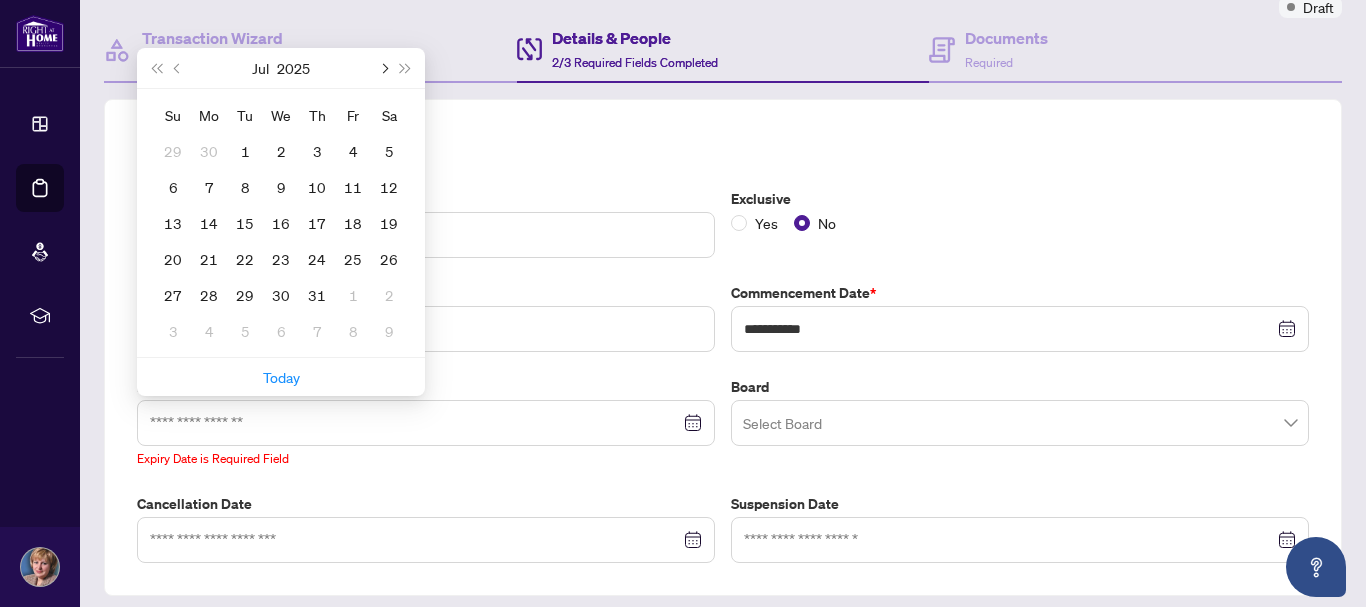 click at bounding box center [383, 68] 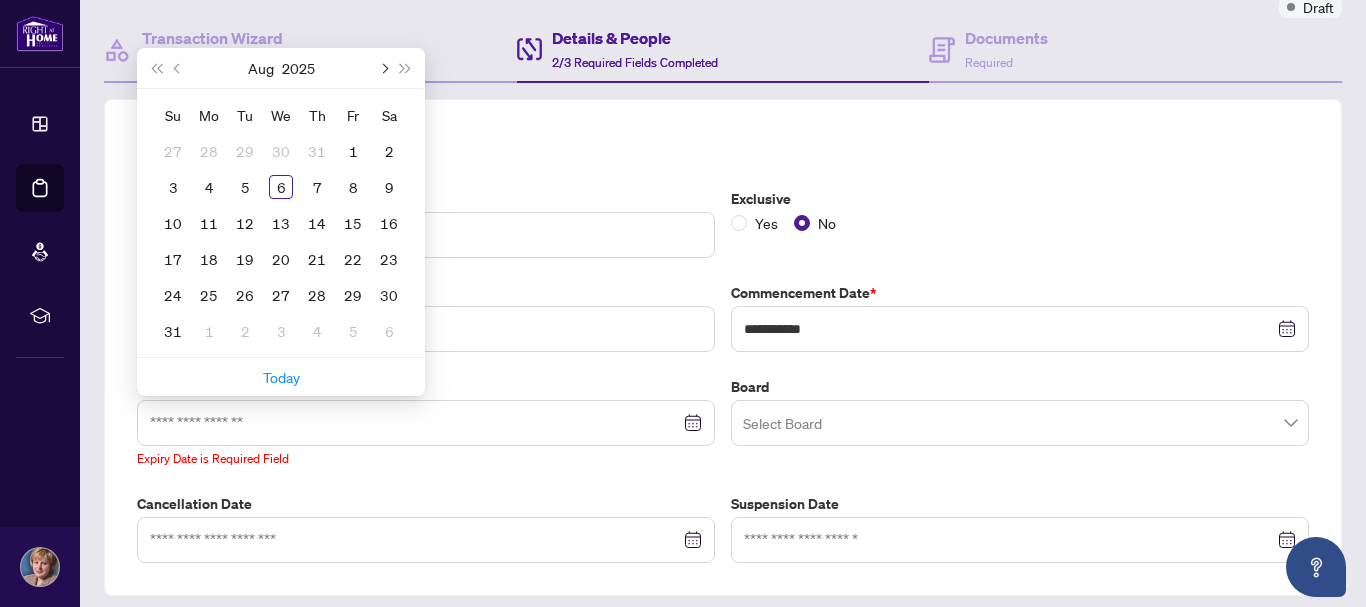 click at bounding box center (383, 68) 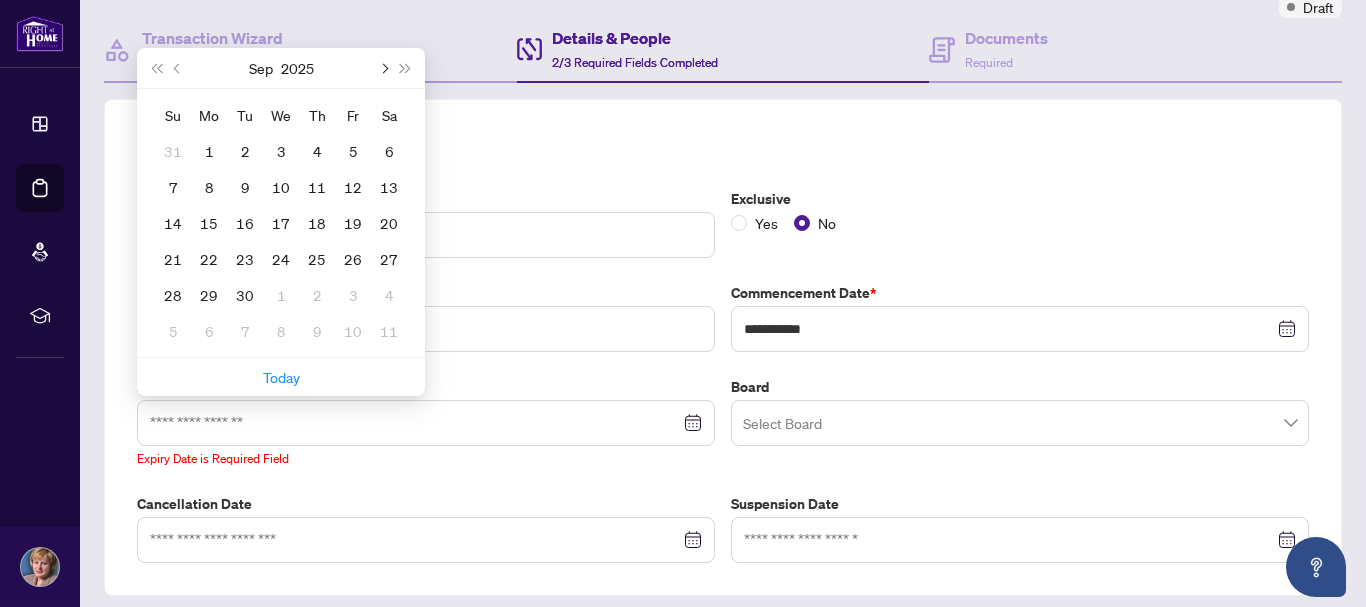click at bounding box center (383, 68) 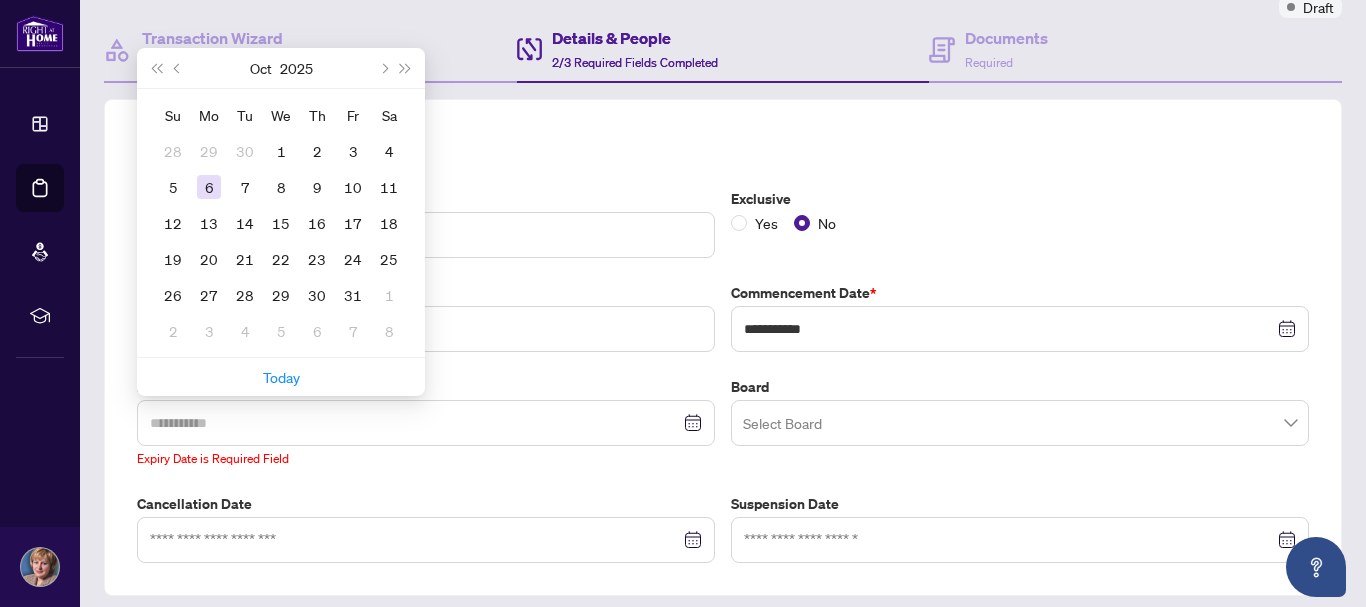 type on "**********" 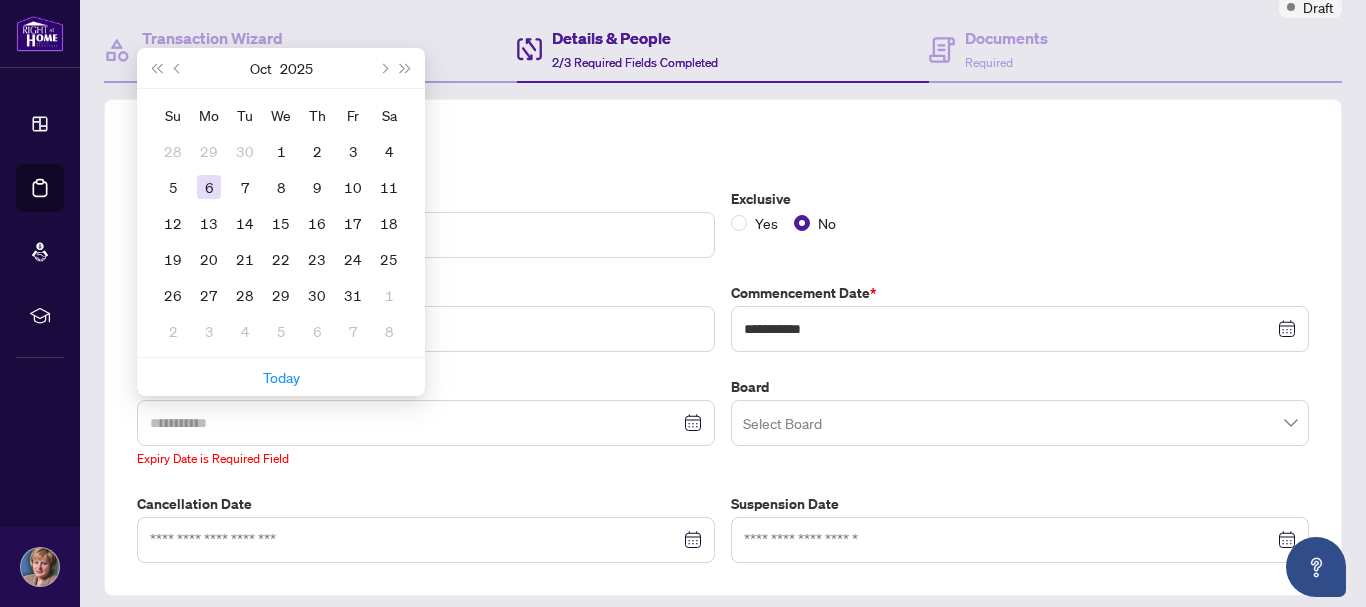 click on "6" at bounding box center (209, 187) 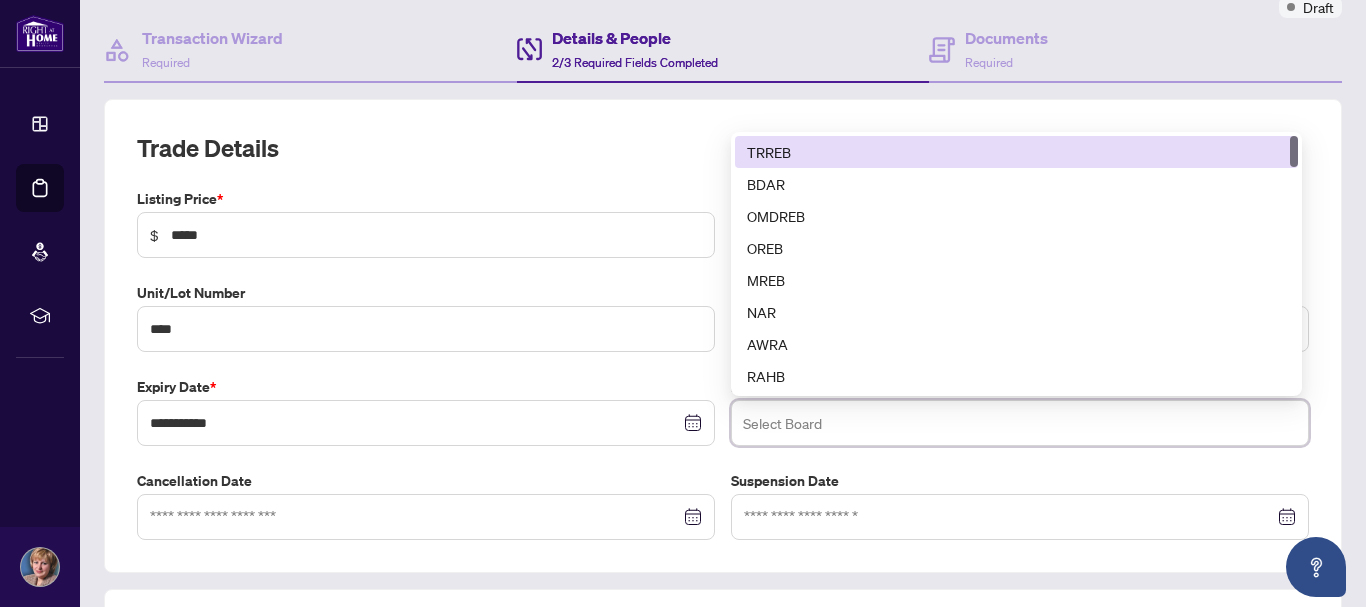 click at bounding box center [1020, 423] 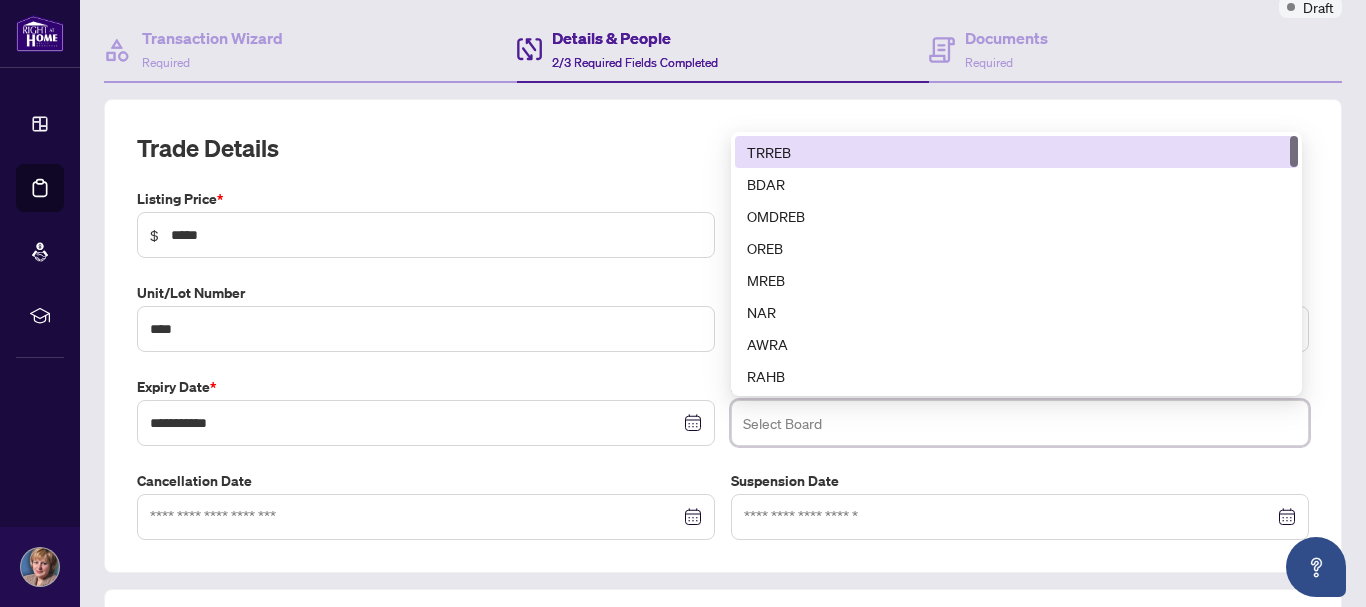 click on "TRREB" at bounding box center (1016, 152) 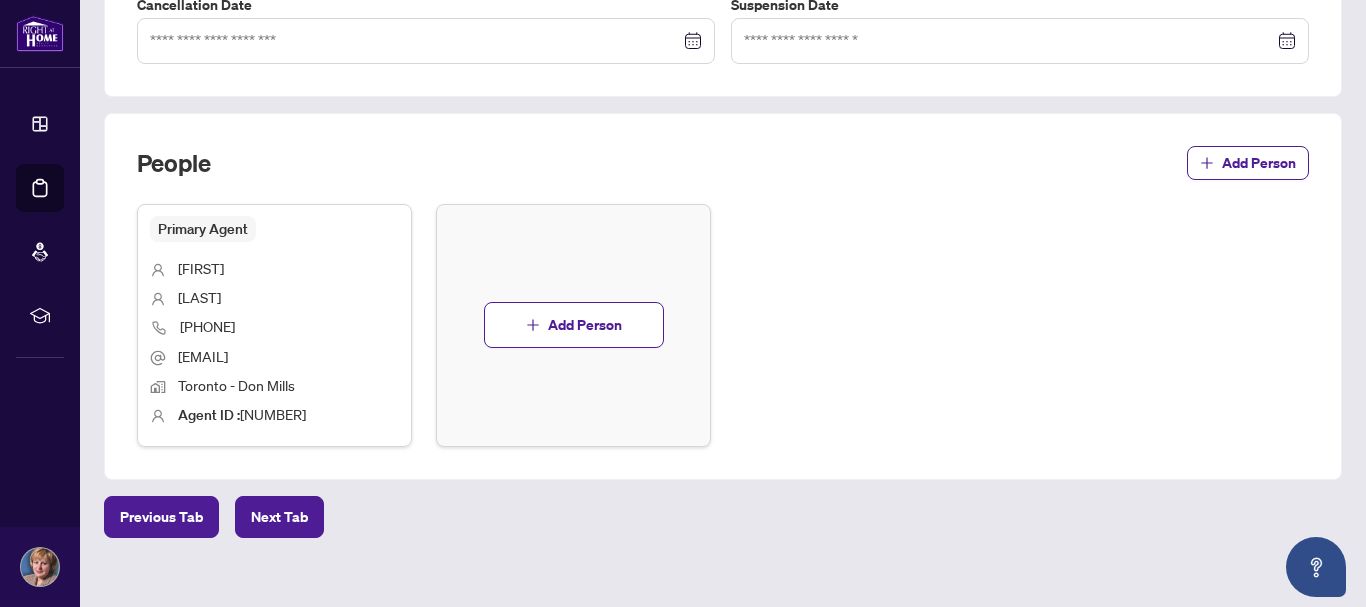 scroll, scrollTop: 675, scrollLeft: 0, axis: vertical 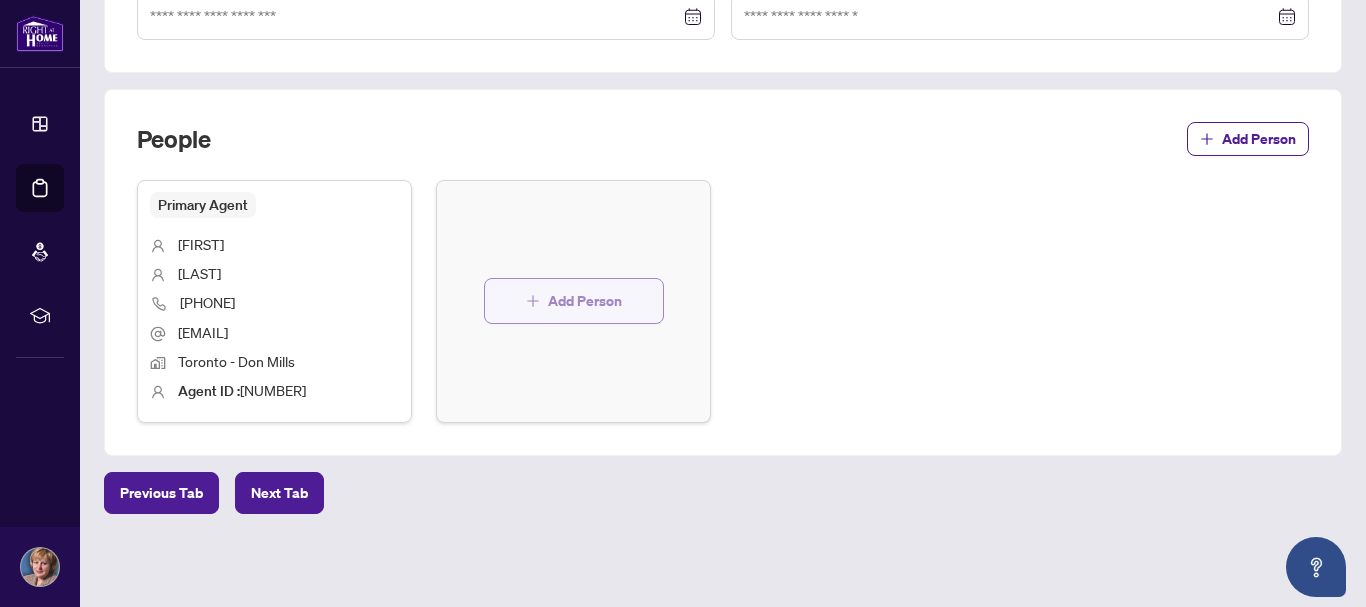 click on "Add Person" at bounding box center (585, 301) 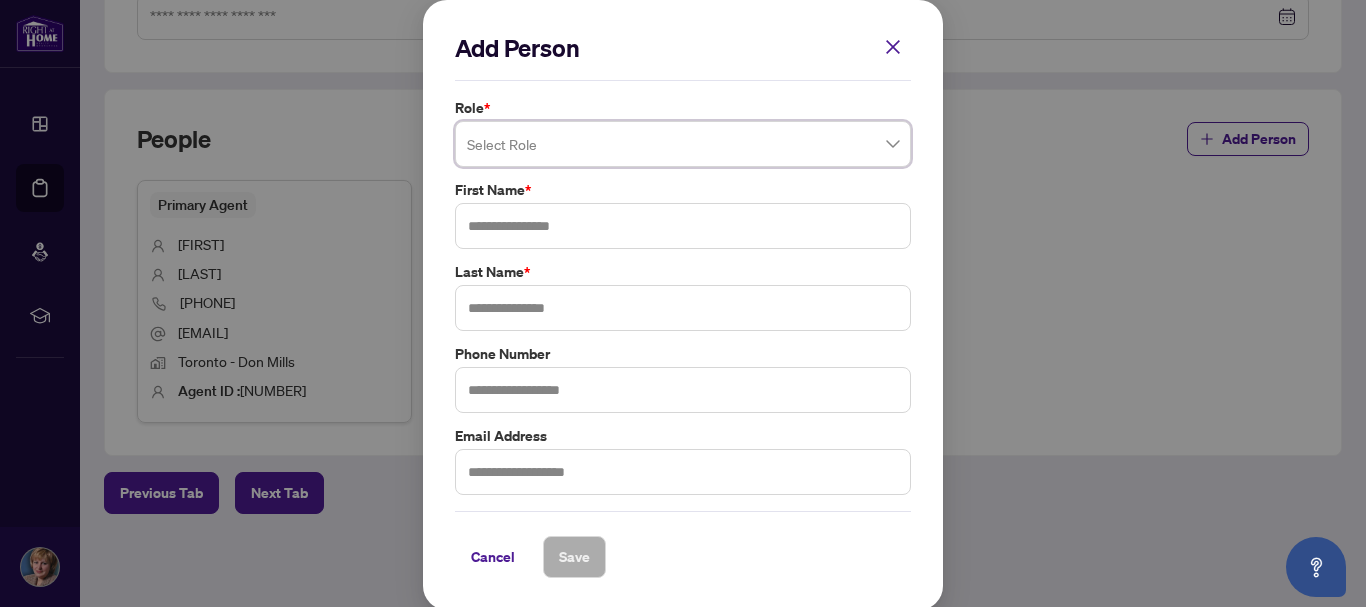 type on "*" 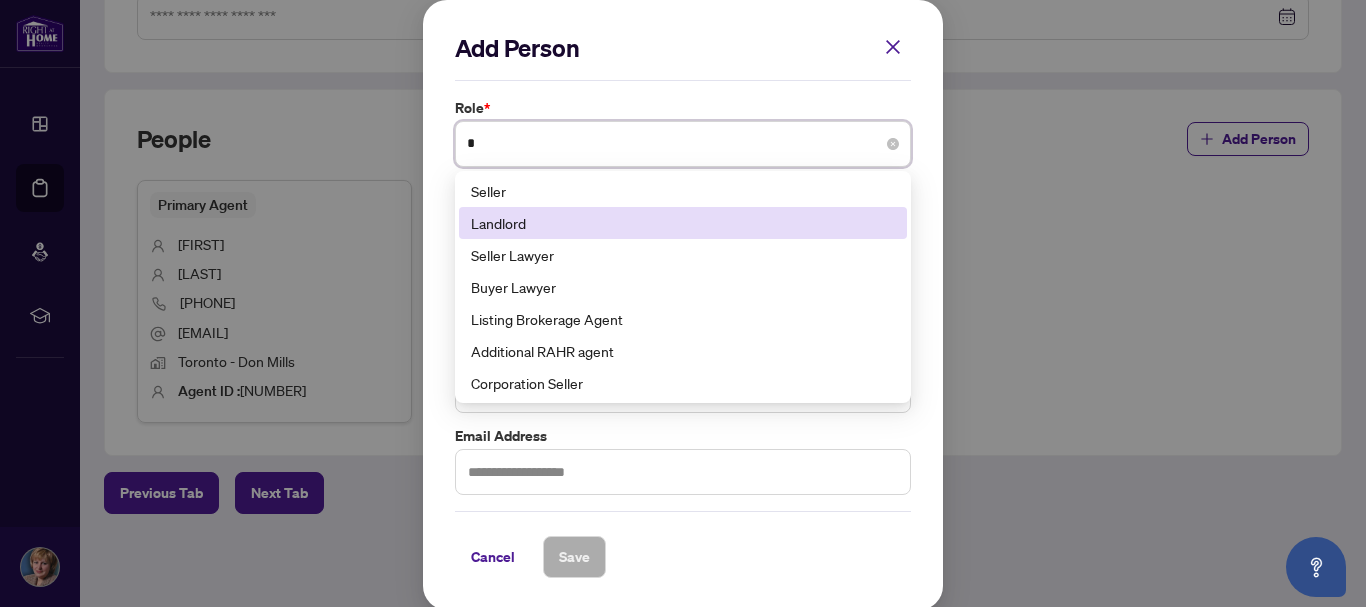 click on "Landlord" at bounding box center (683, 223) 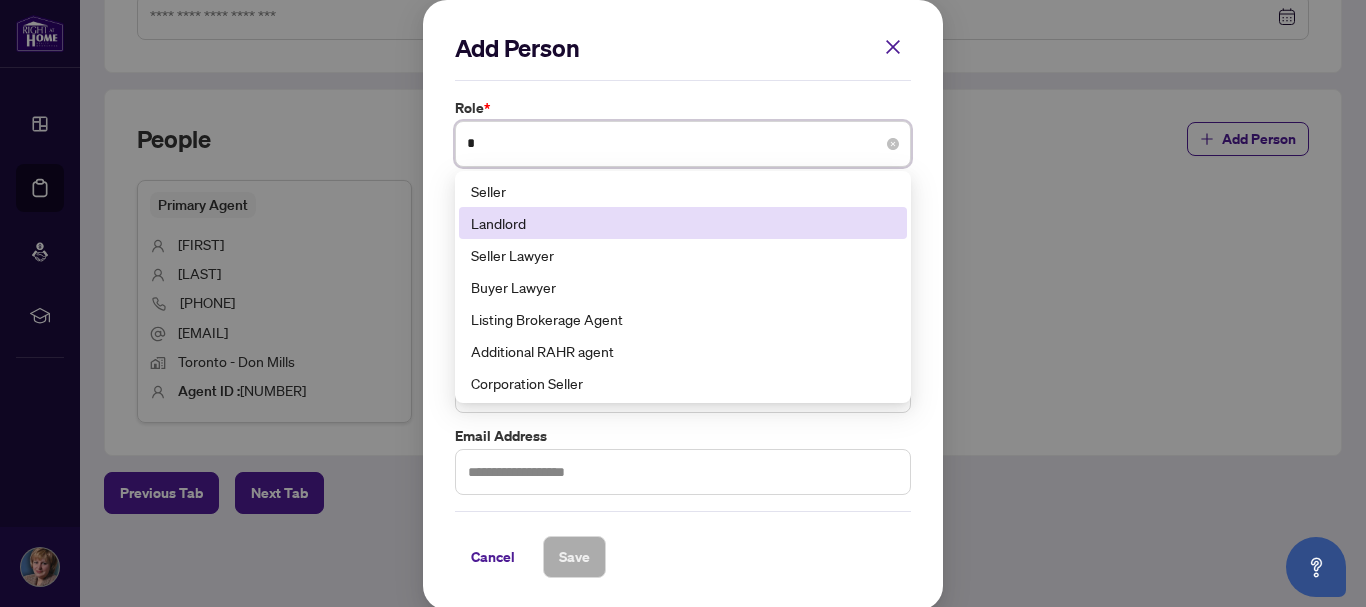 type 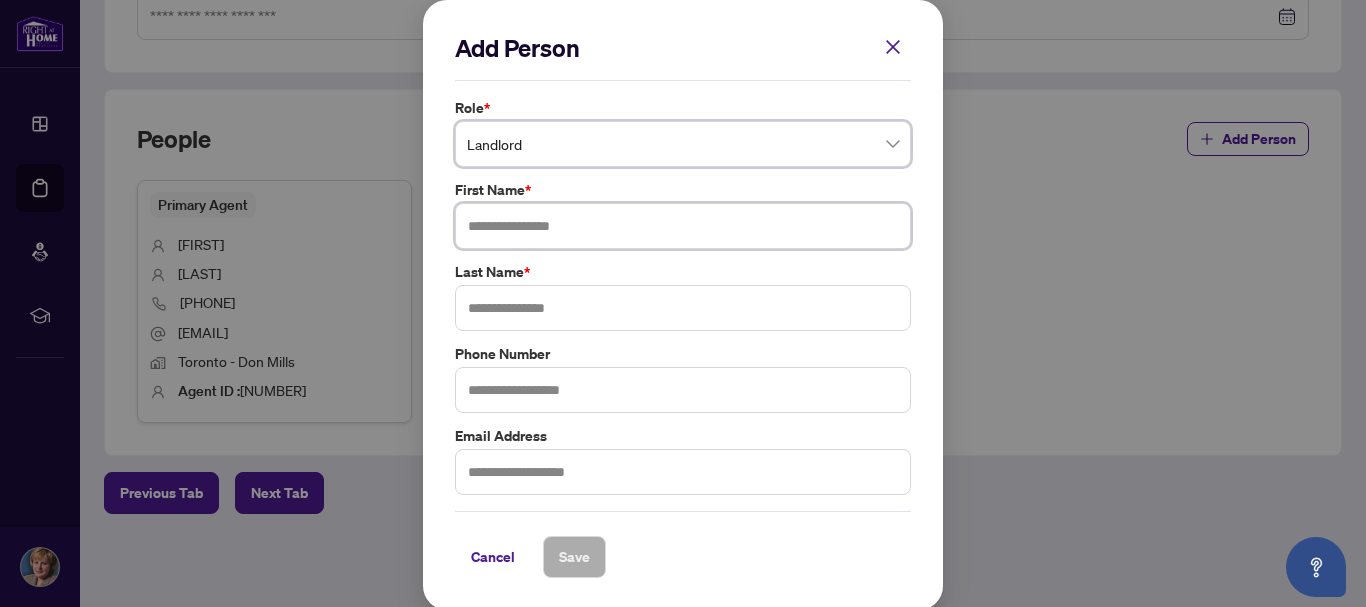 click at bounding box center (683, 226) 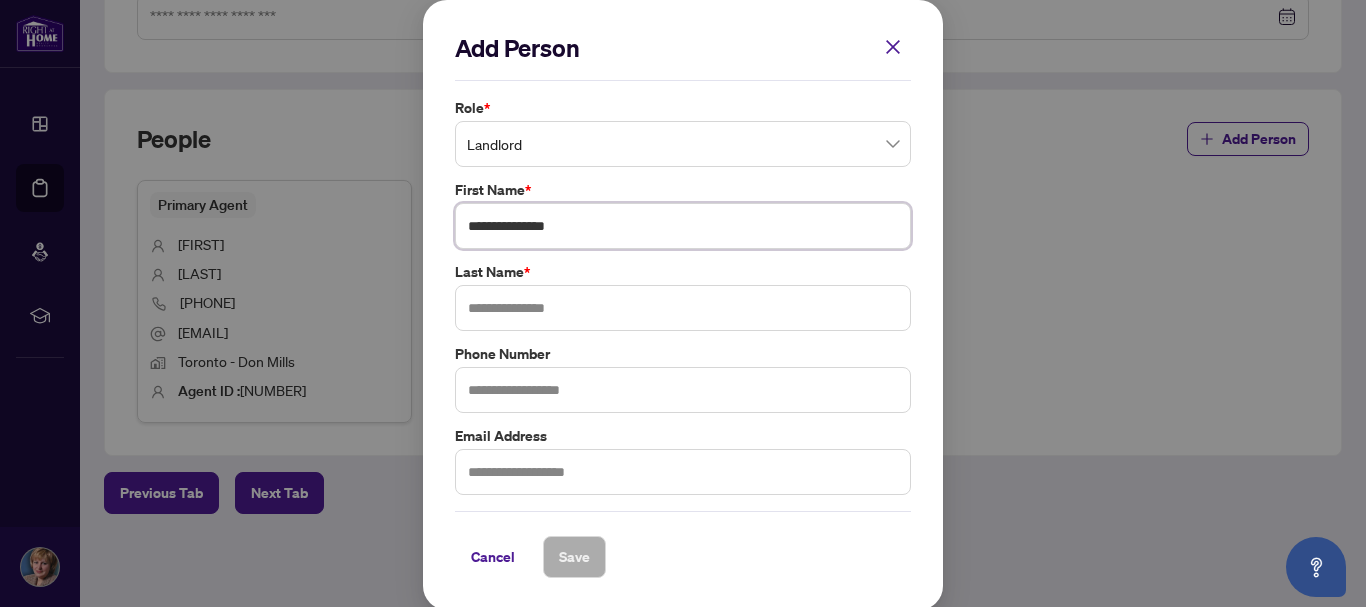 click on "**********" at bounding box center (683, 226) 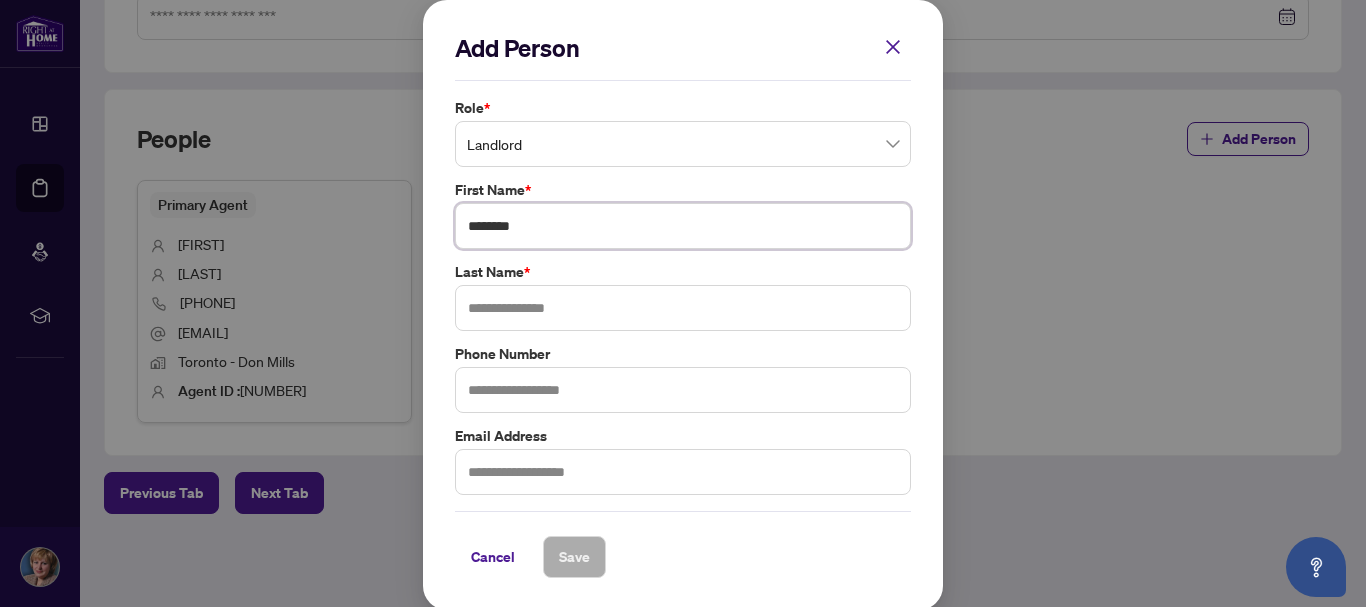type on "*******" 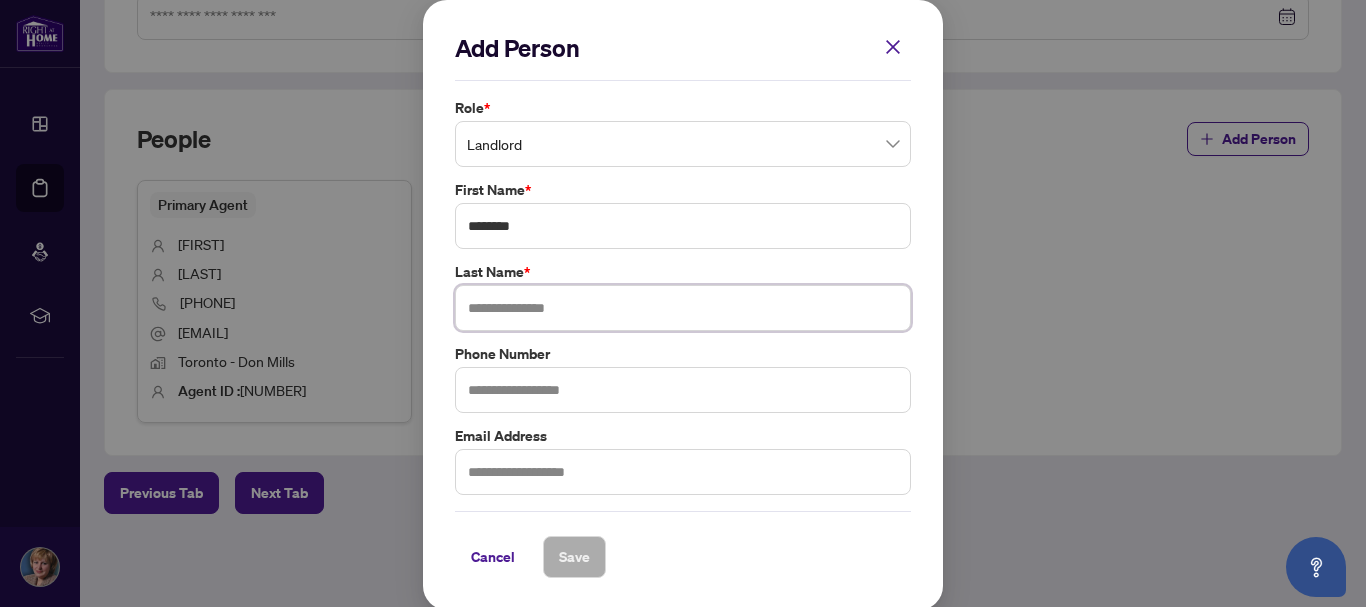 click at bounding box center (683, 308) 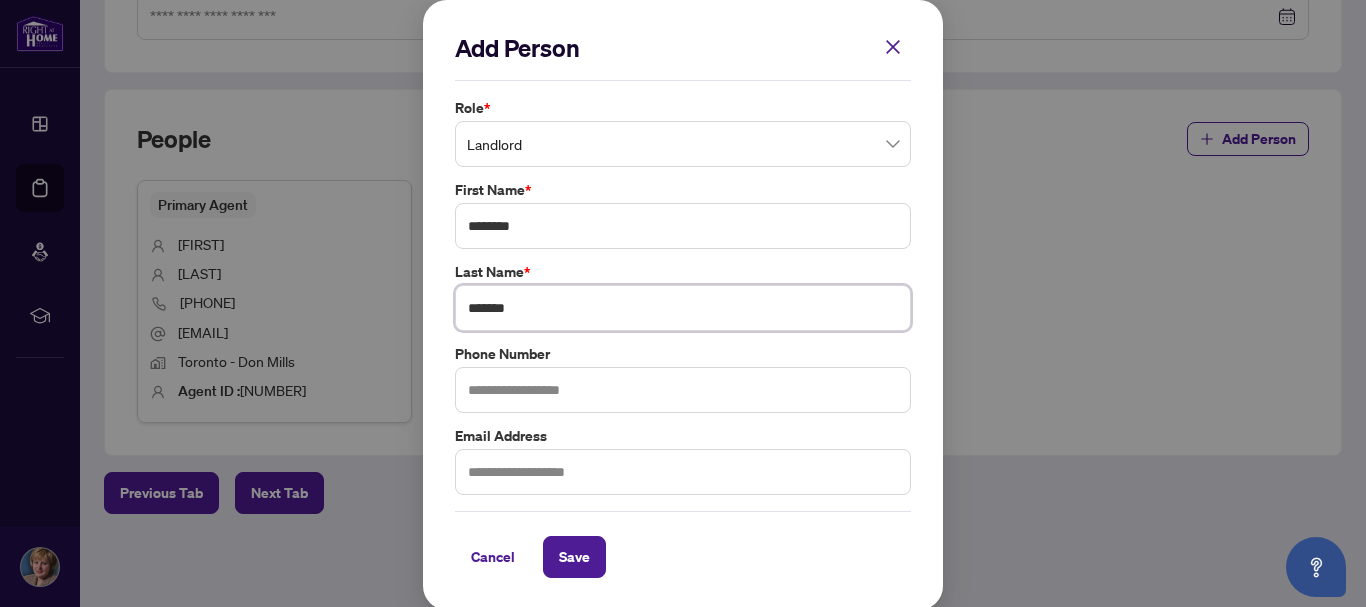 type on "*******" 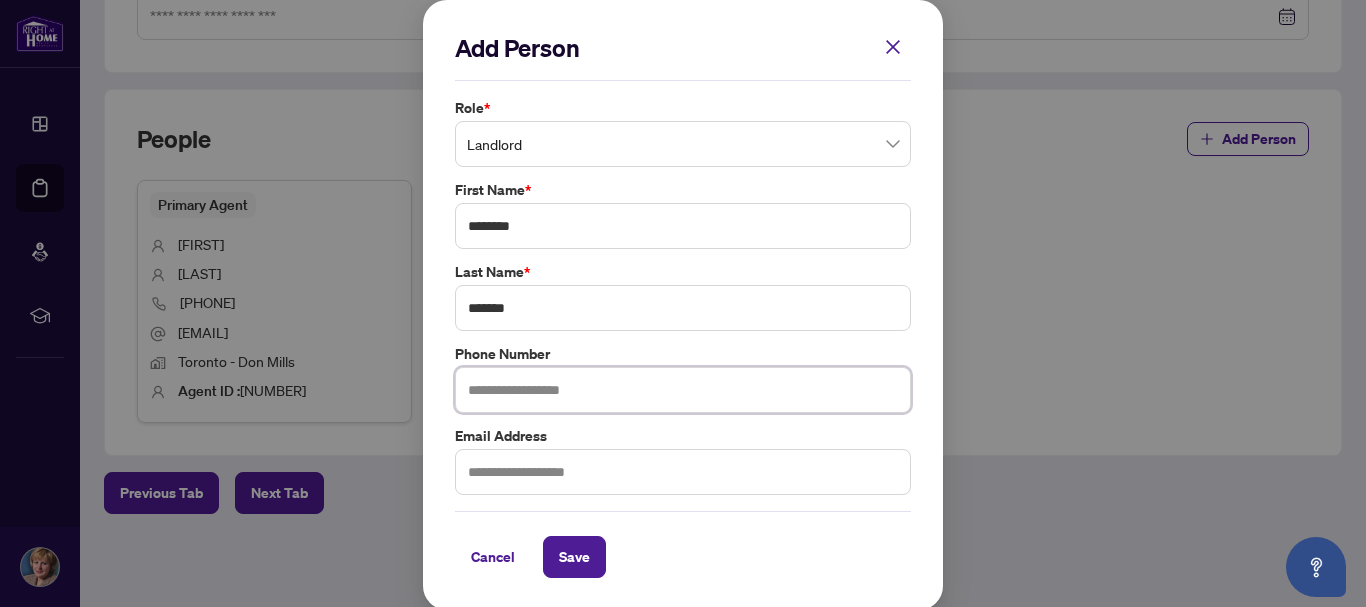 click at bounding box center [683, 390] 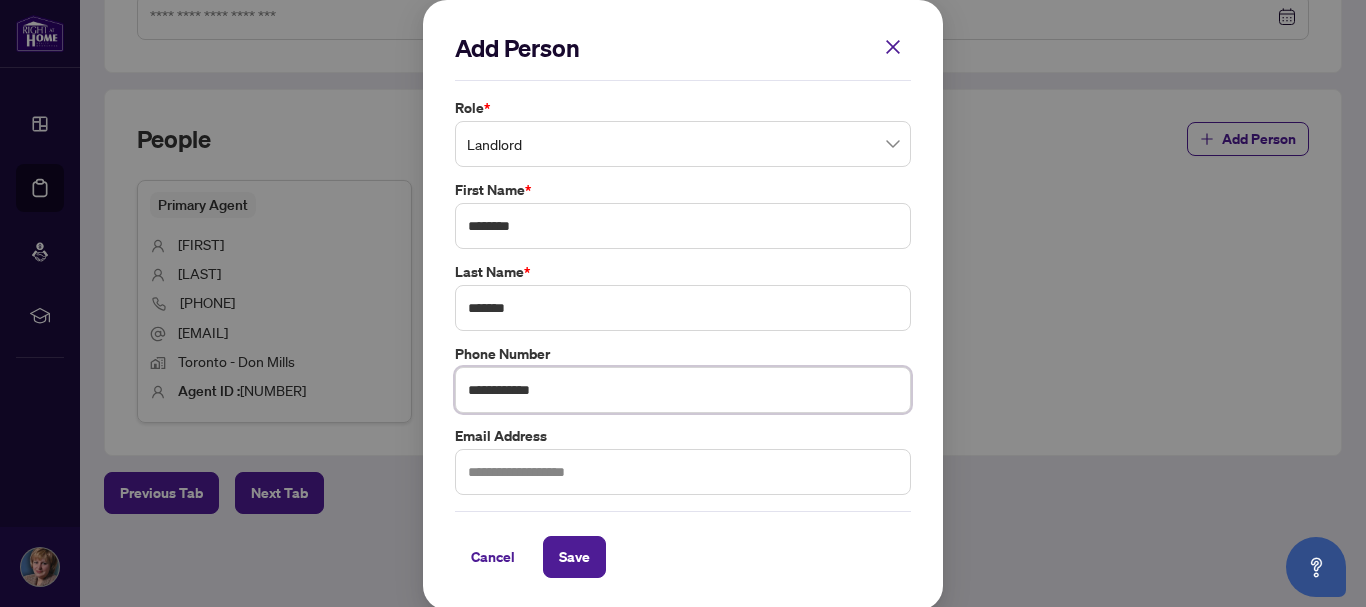 type on "**********" 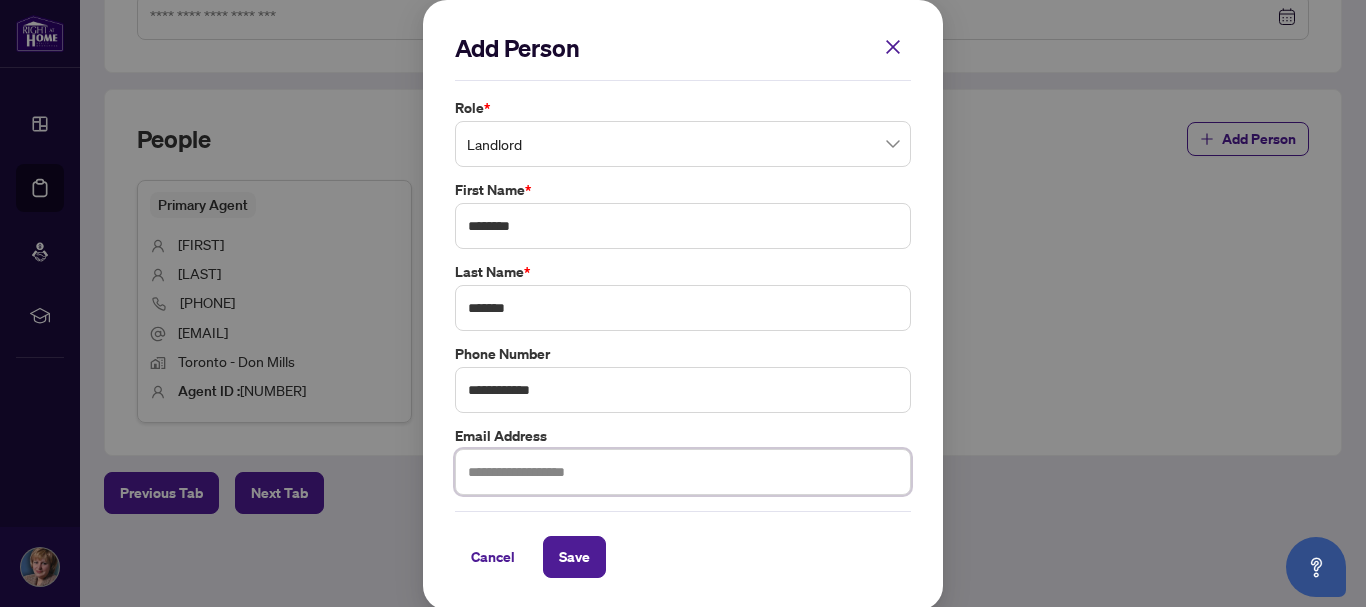click at bounding box center (683, 472) 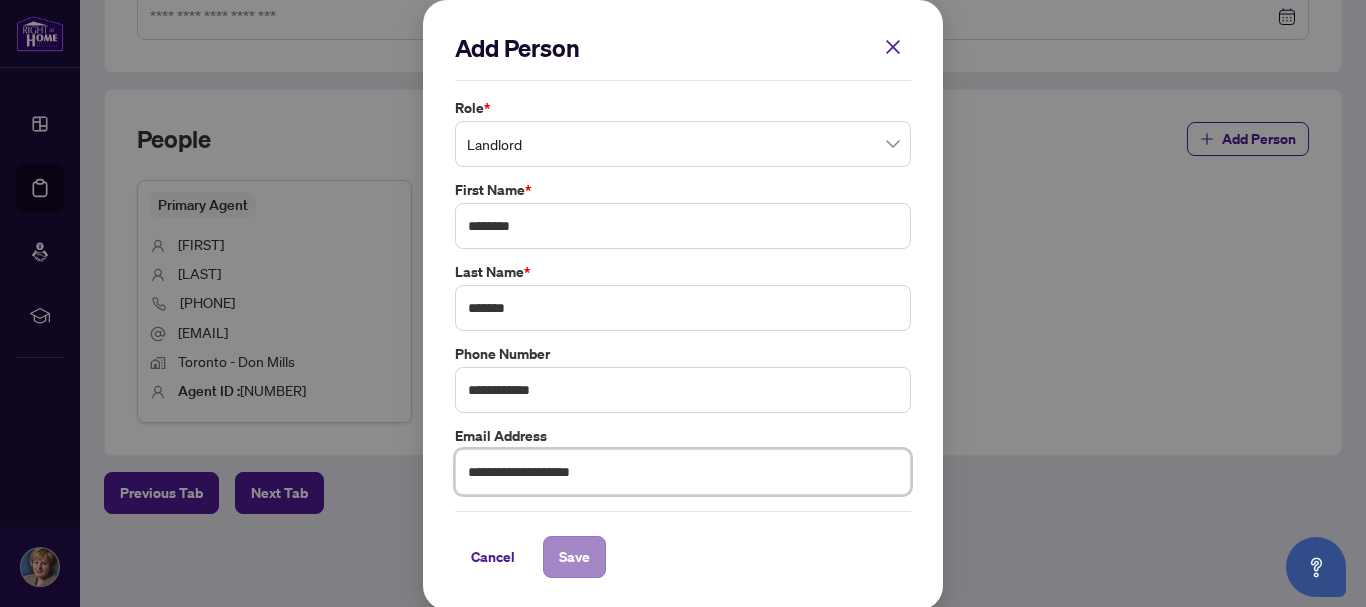 type on "**********" 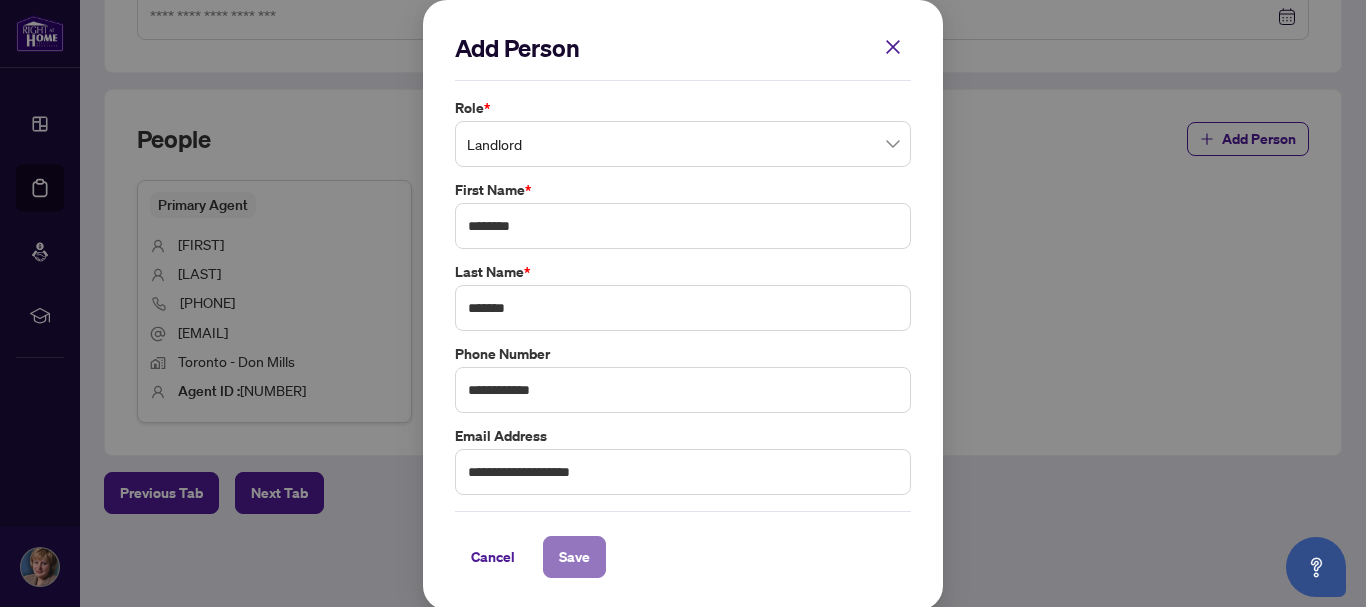 click on "Save" at bounding box center [574, 557] 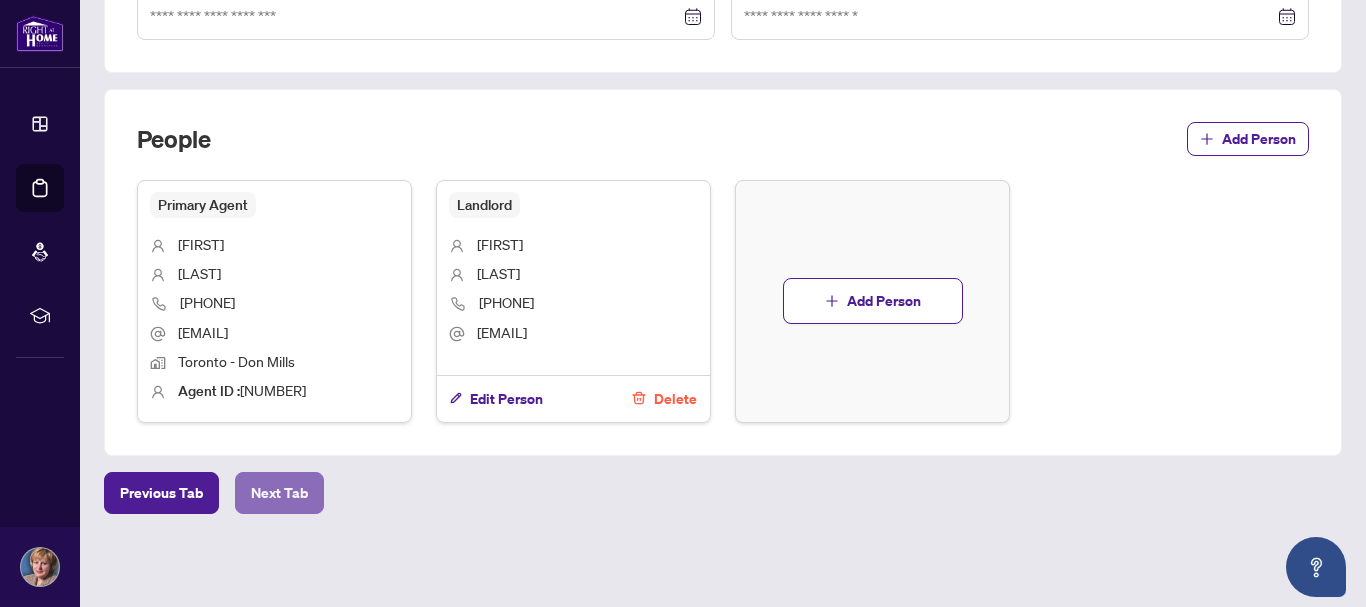 click on "Next Tab" at bounding box center (279, 493) 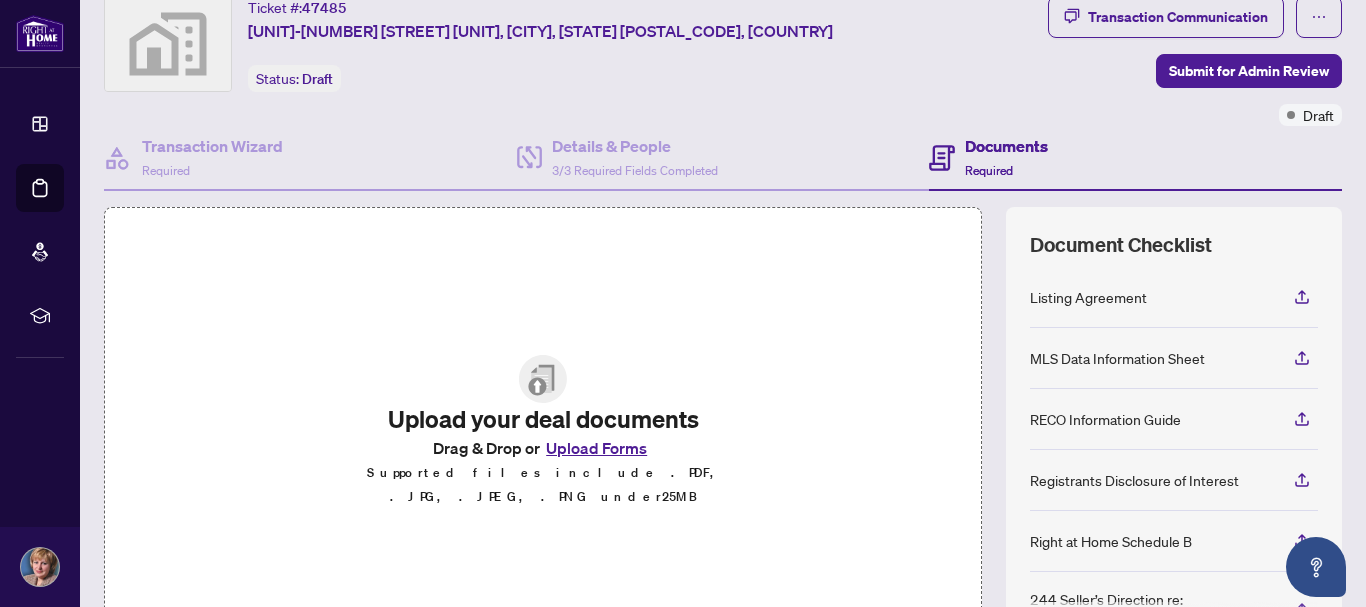 scroll, scrollTop: 100, scrollLeft: 0, axis: vertical 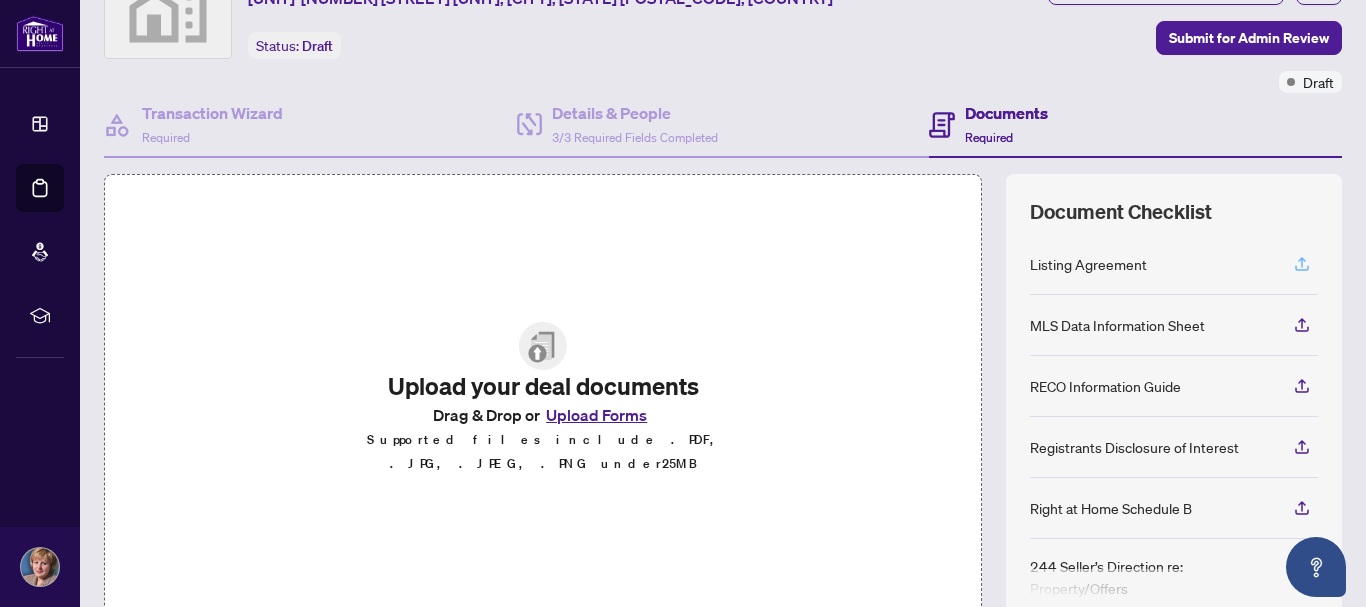 click 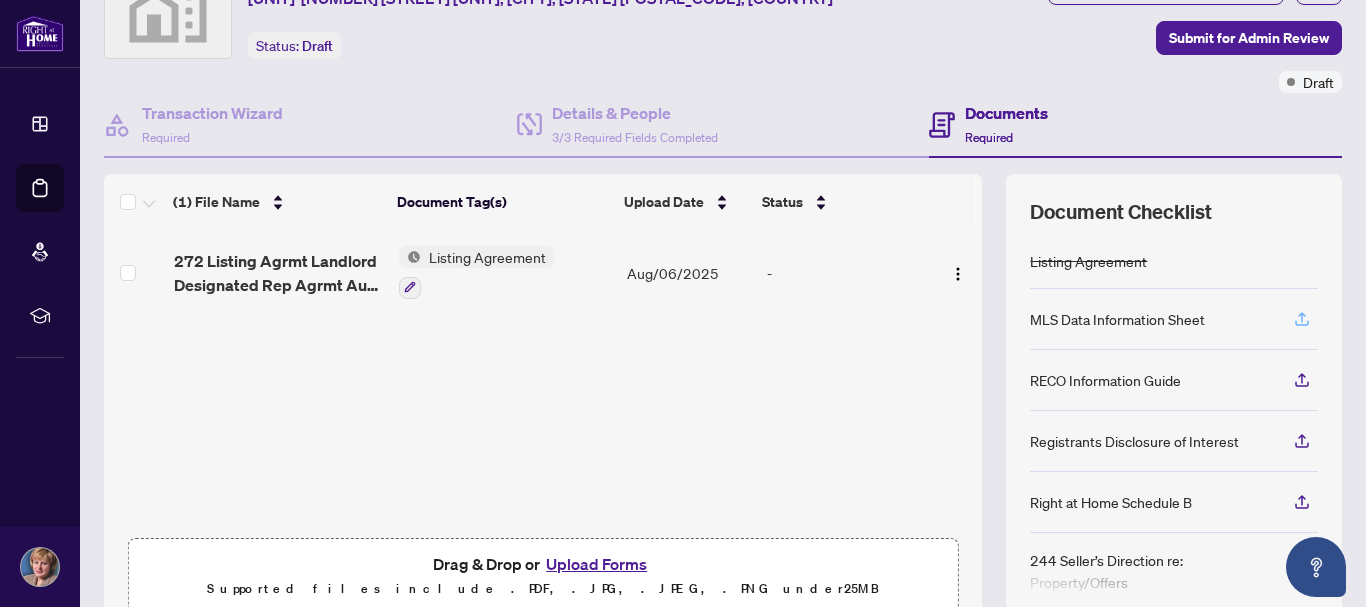 click 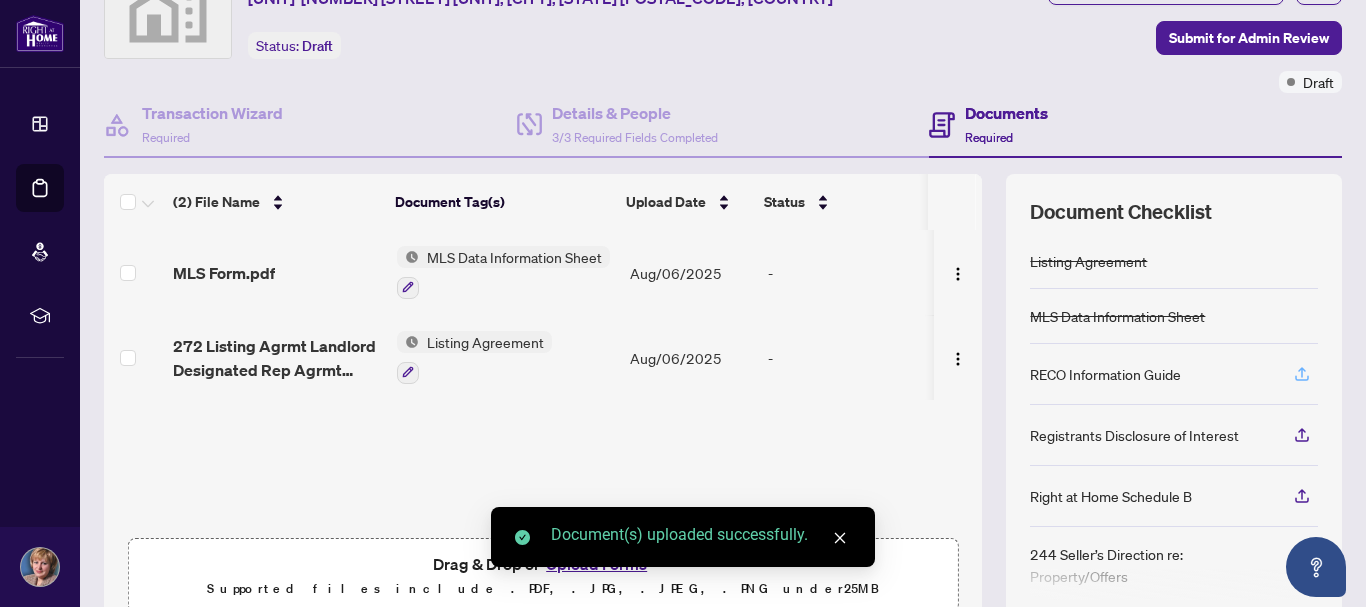 click 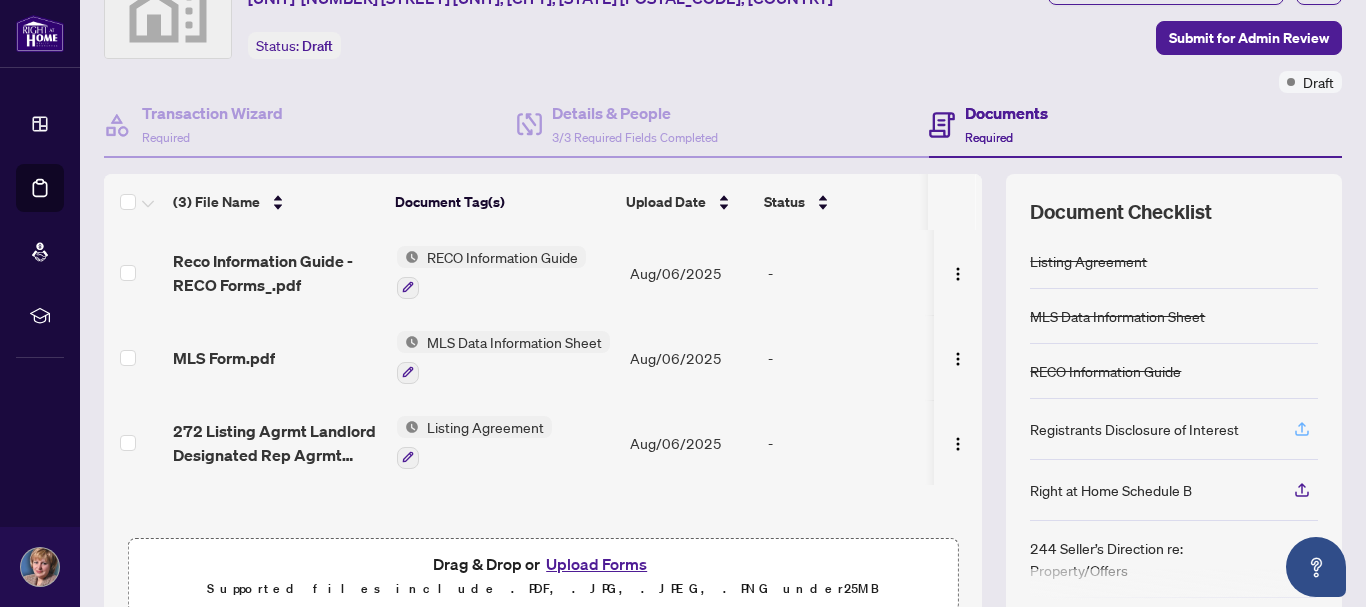click 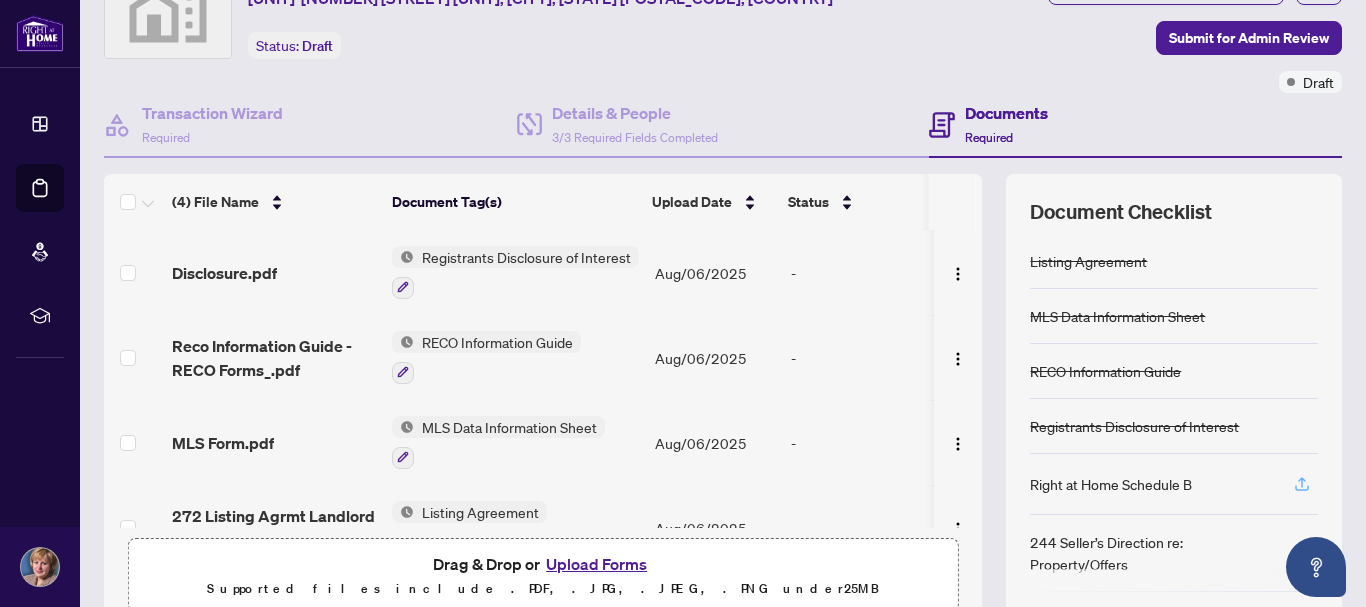 click 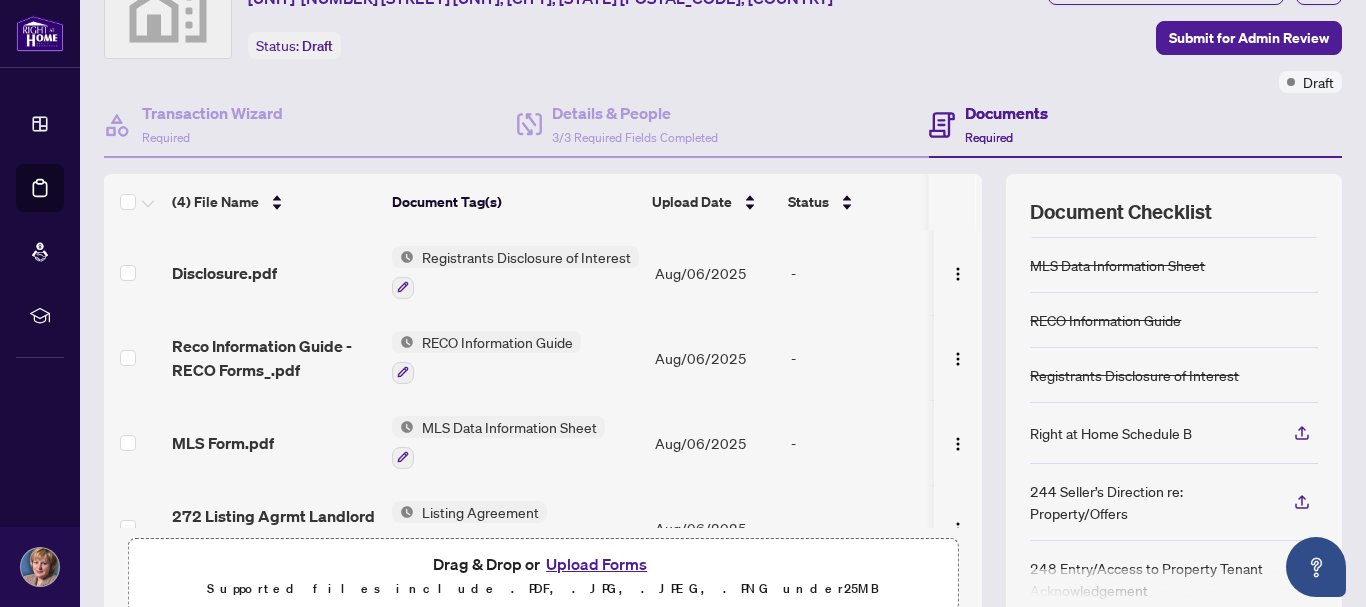scroll, scrollTop: 76, scrollLeft: 0, axis: vertical 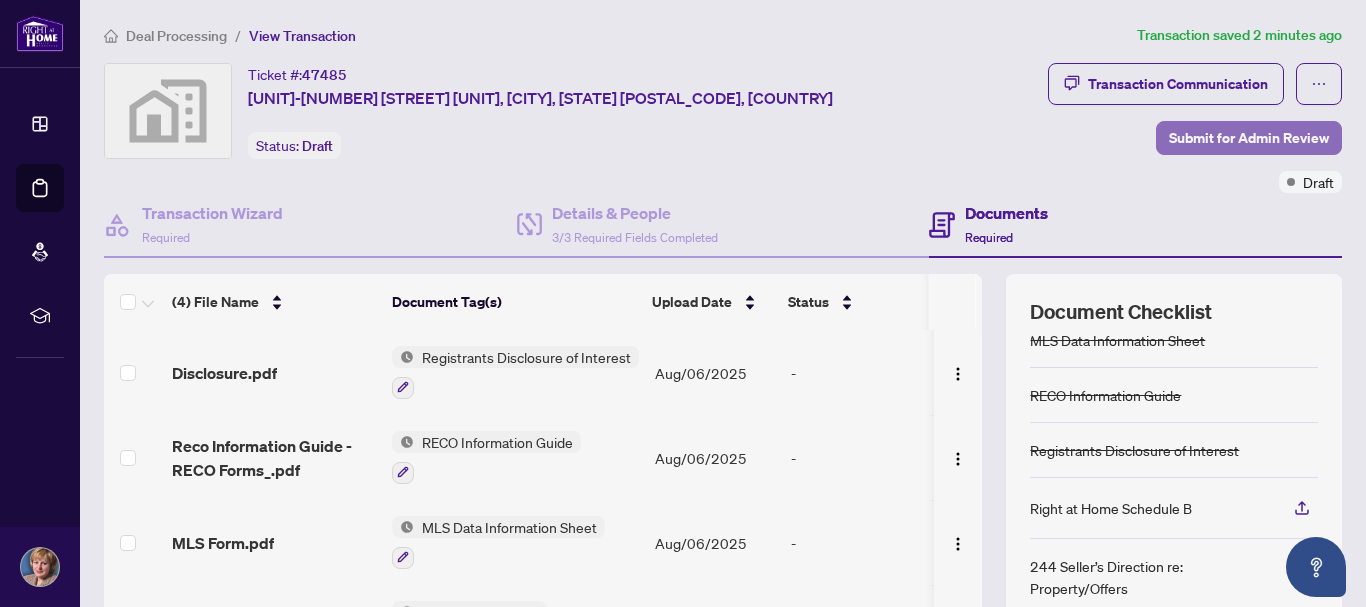 click on "Submit for Admin Review" at bounding box center (1249, 138) 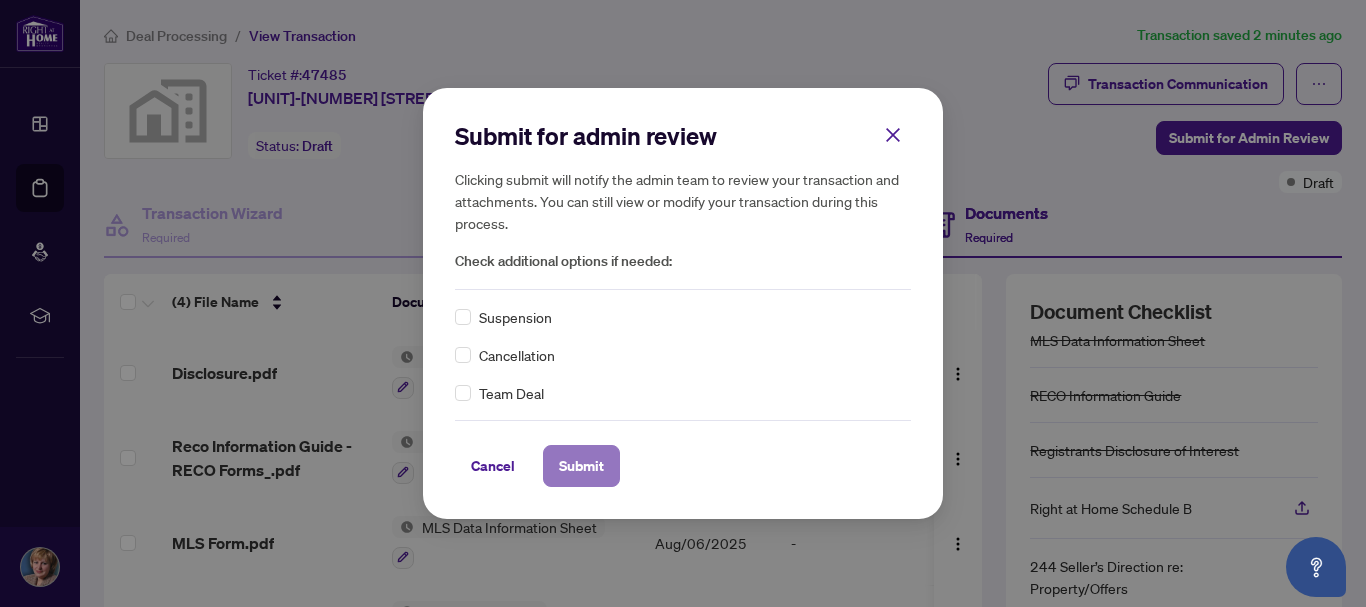 click on "Submit" at bounding box center (581, 466) 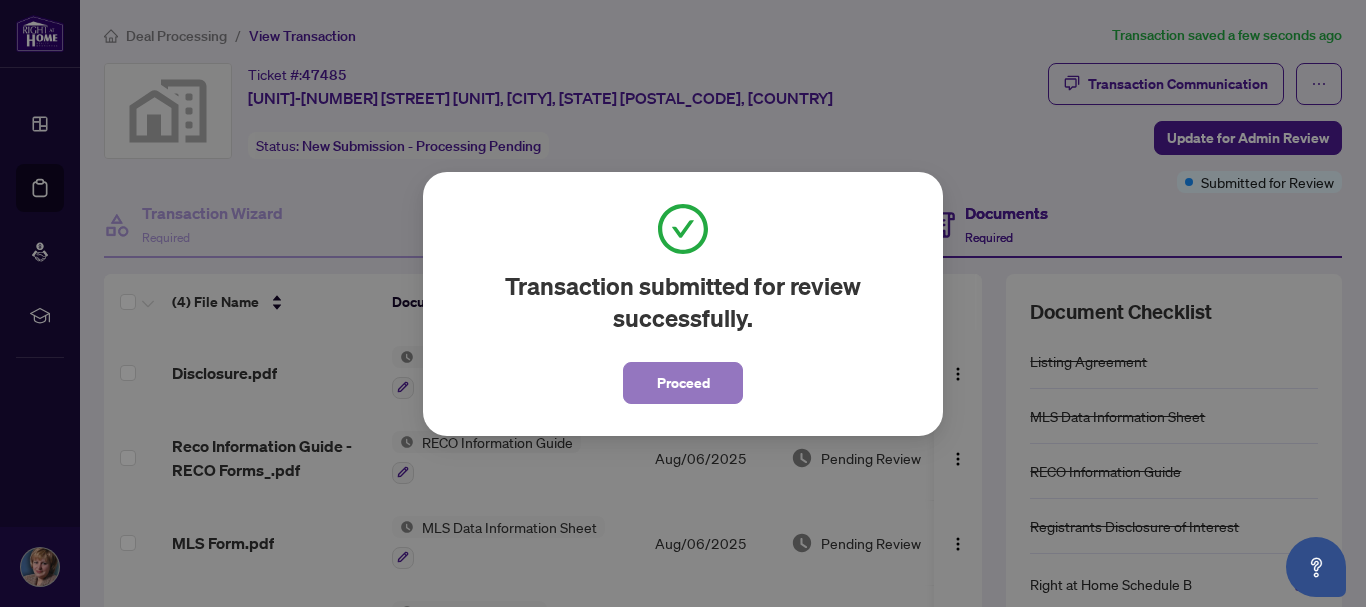 click on "Proceed" at bounding box center (683, 383) 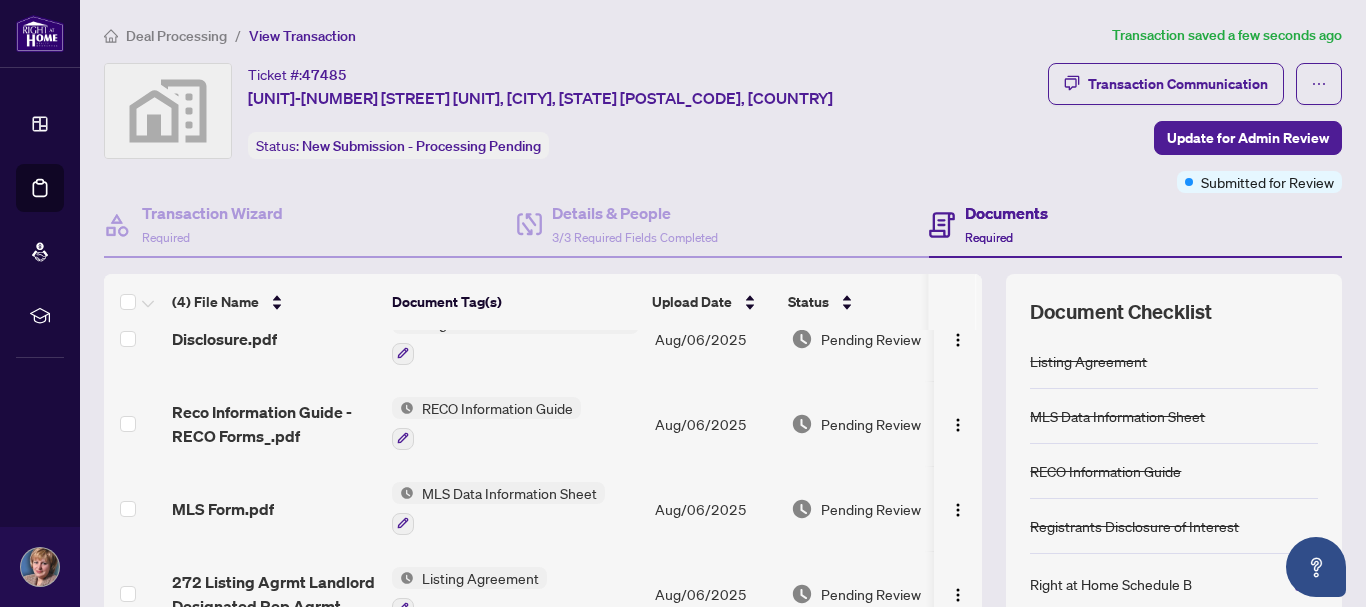 scroll, scrollTop: 47, scrollLeft: 0, axis: vertical 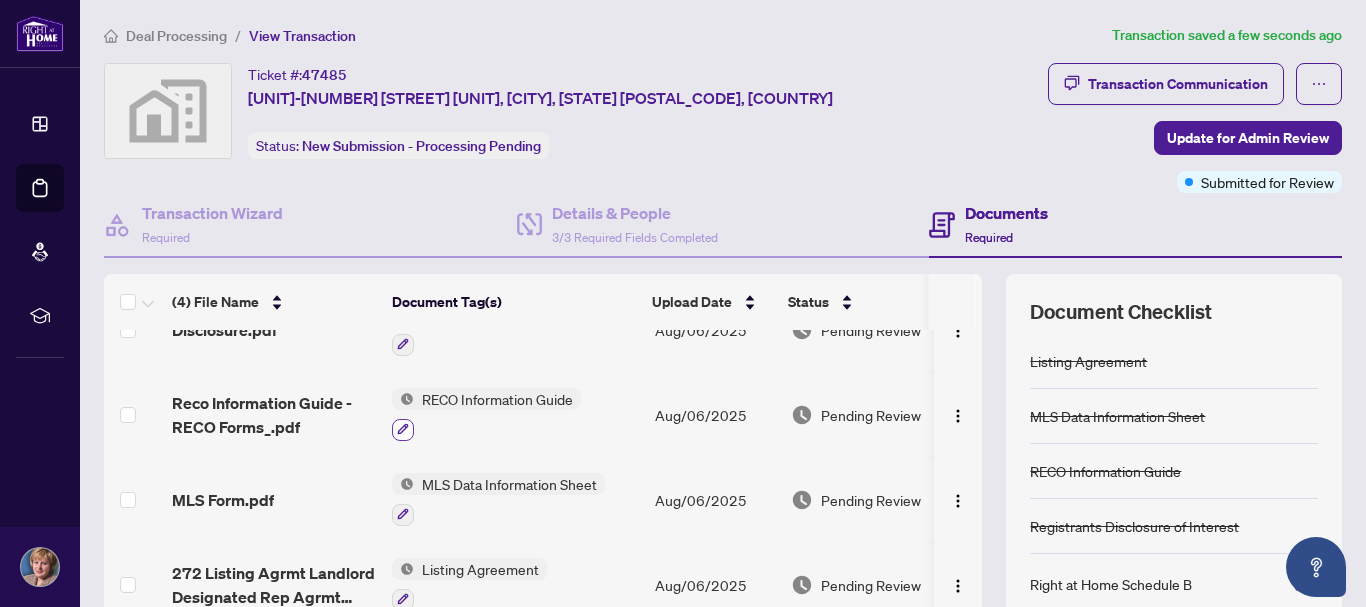 click 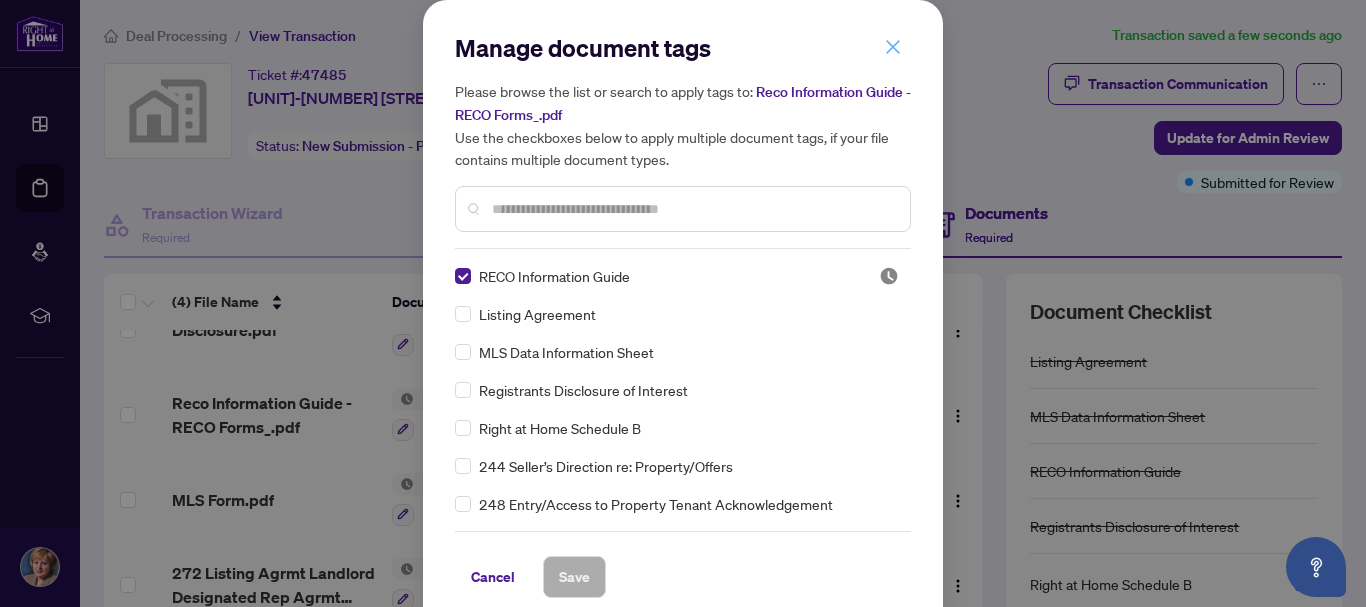 click 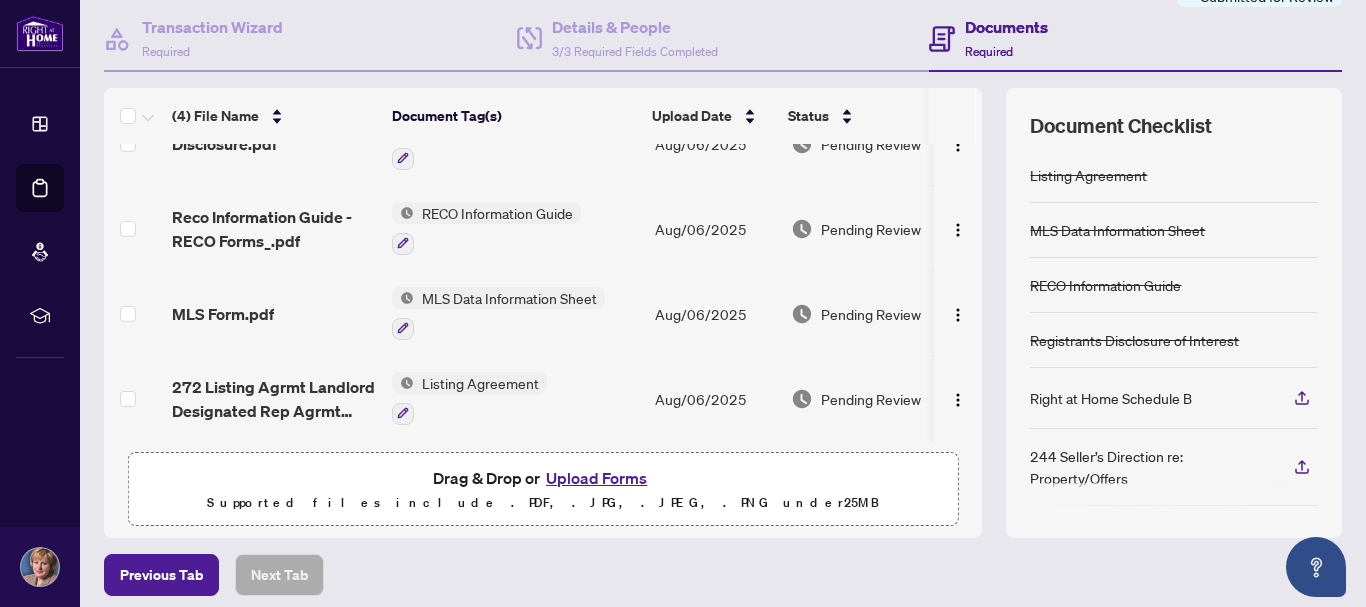 scroll, scrollTop: 200, scrollLeft: 0, axis: vertical 